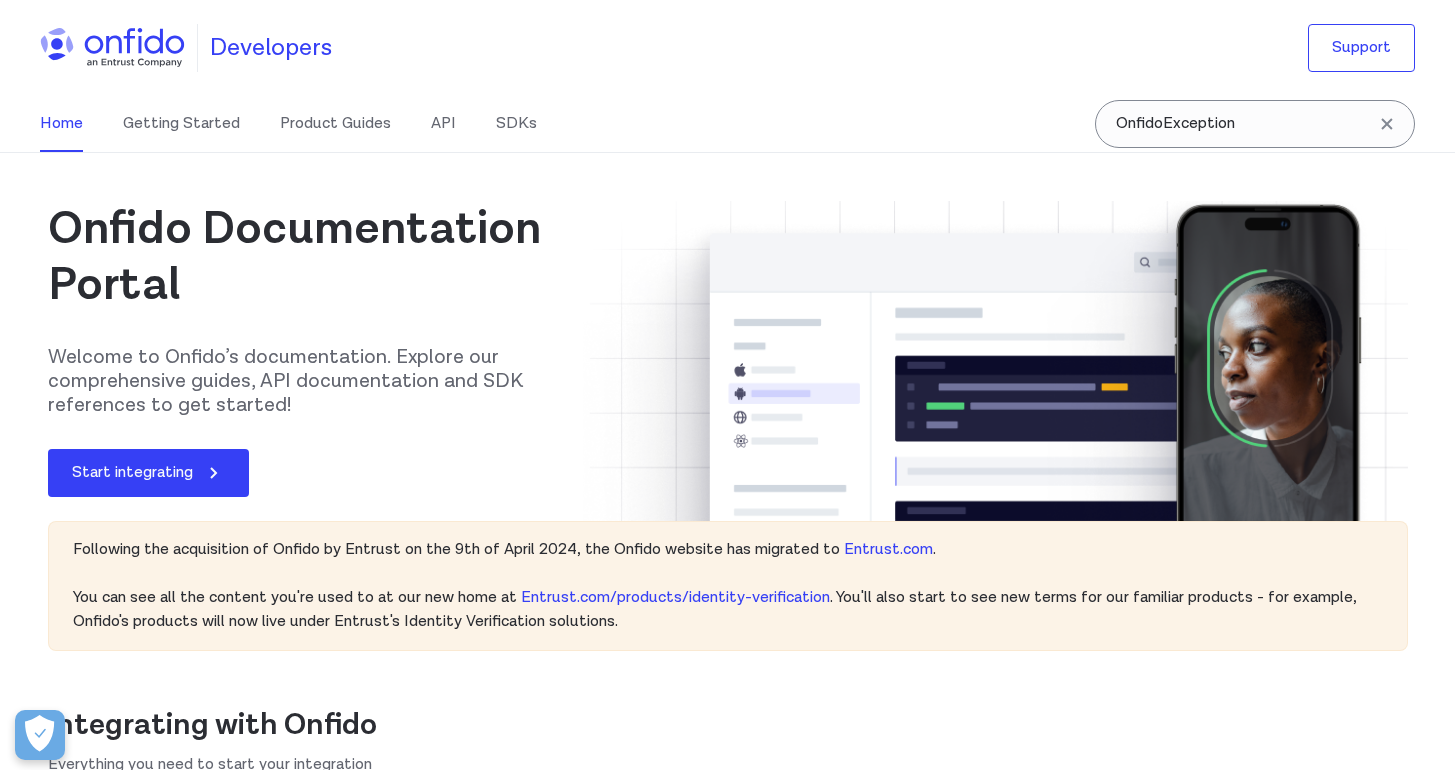 scroll, scrollTop: 0, scrollLeft: 0, axis: both 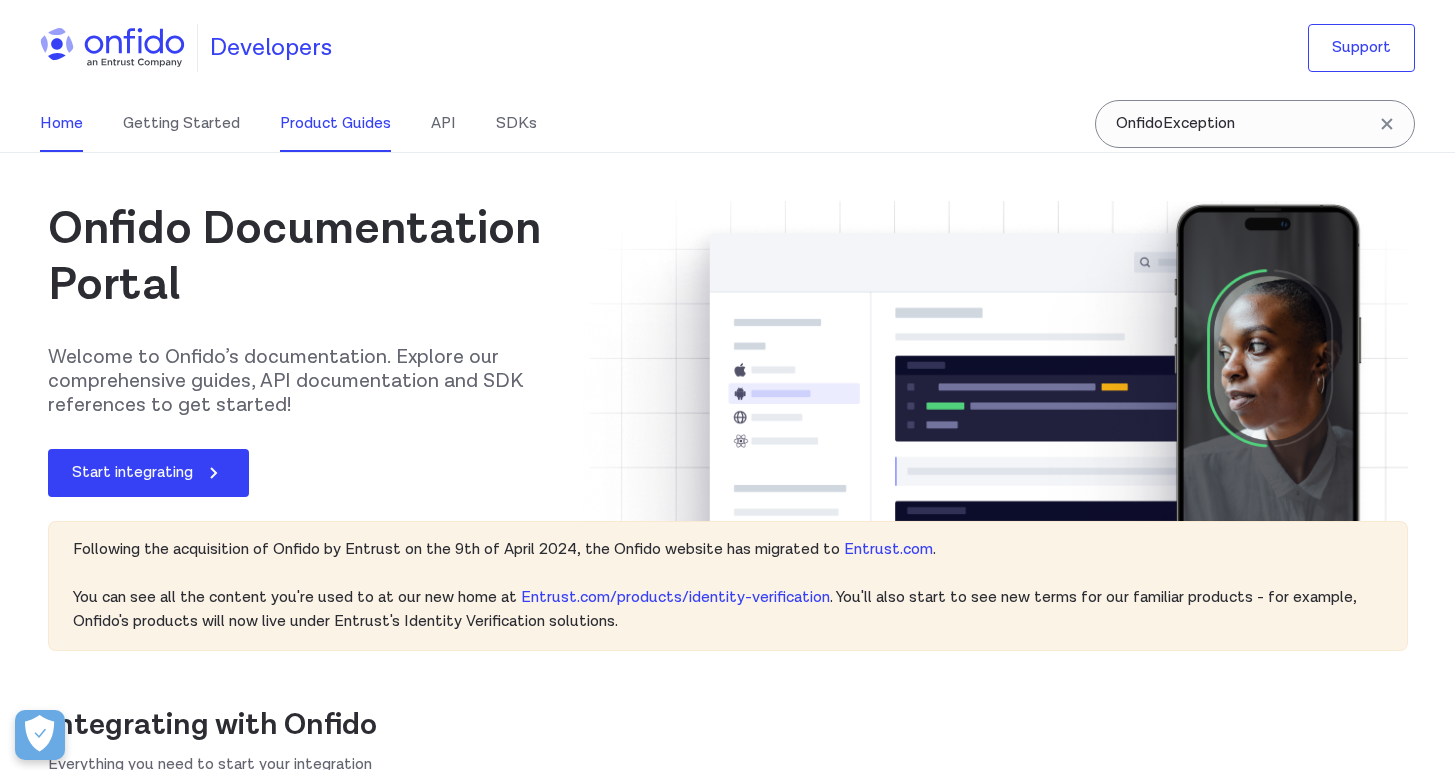 click on "Product Guides" at bounding box center (335, 124) 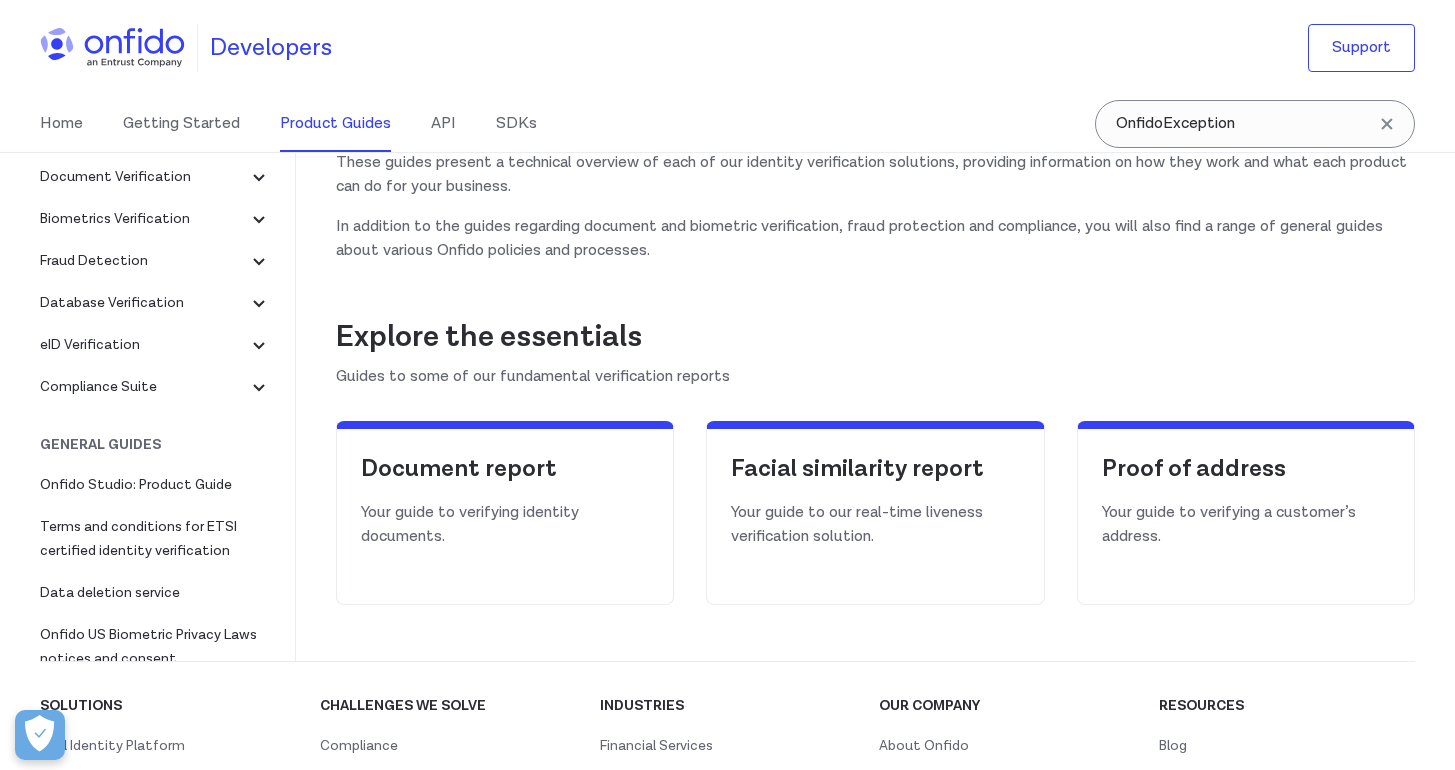 scroll, scrollTop: 173, scrollLeft: 0, axis: vertical 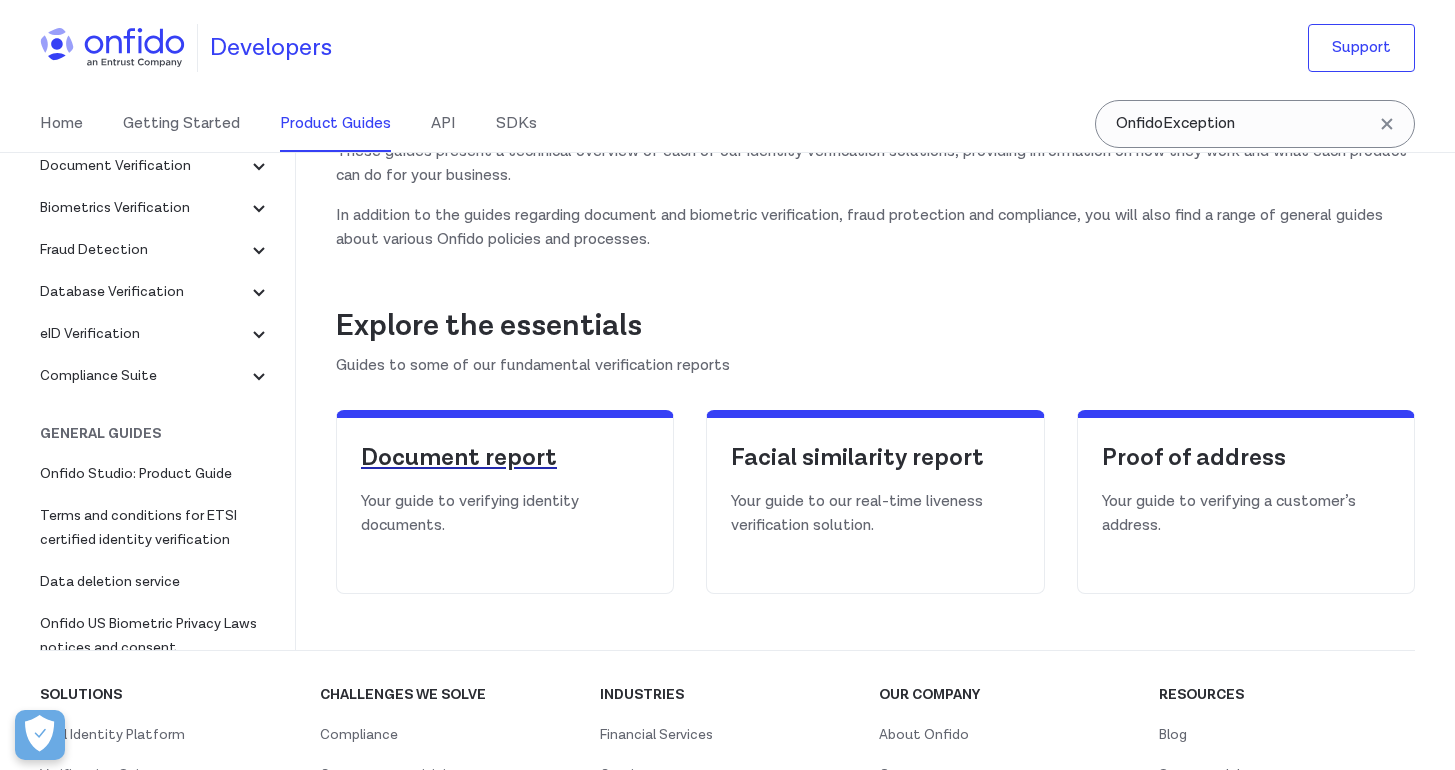 click on "Document report" at bounding box center [505, 458] 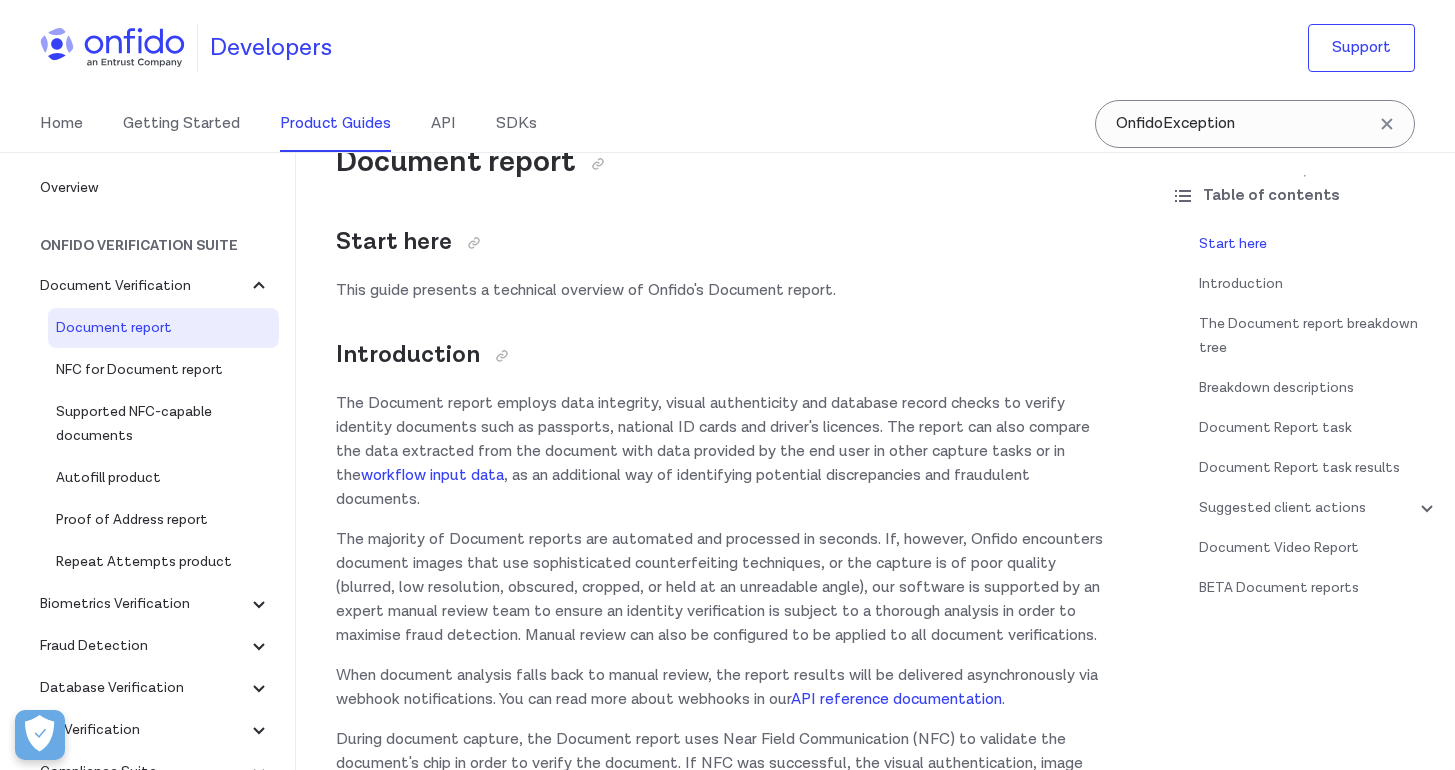 scroll, scrollTop: 65, scrollLeft: 0, axis: vertical 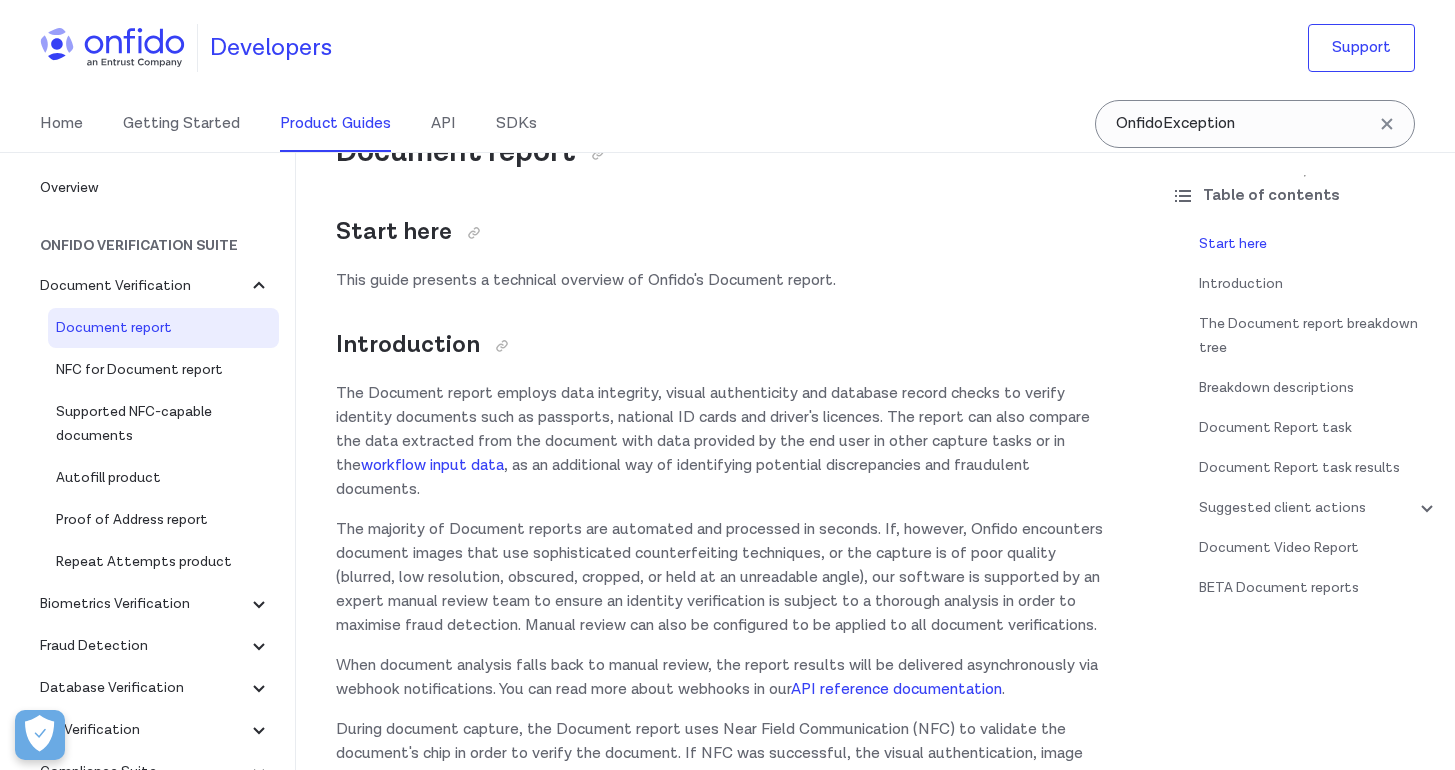 click on "Home Getting Started Product Guides API SDKs" at bounding box center (308, 124) 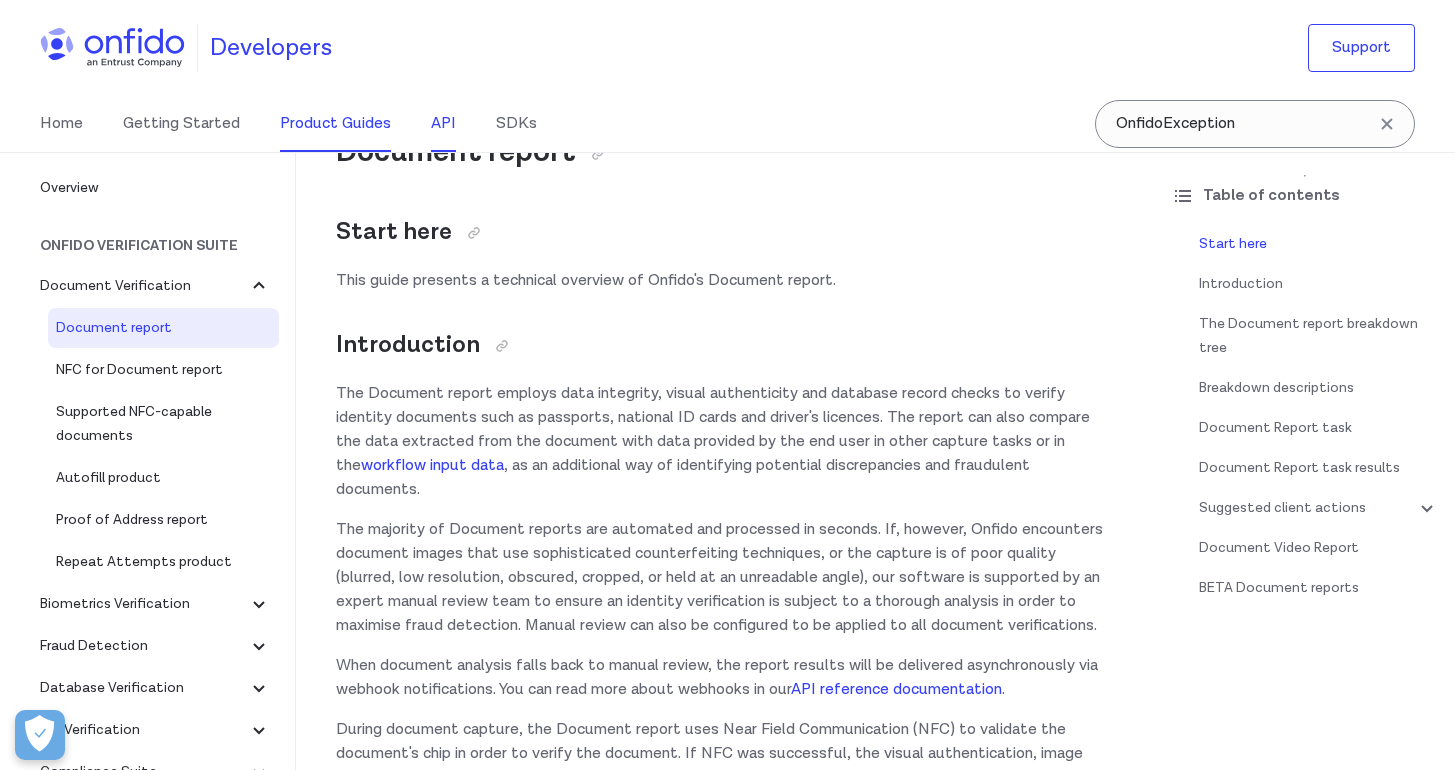click on "API" at bounding box center [443, 124] 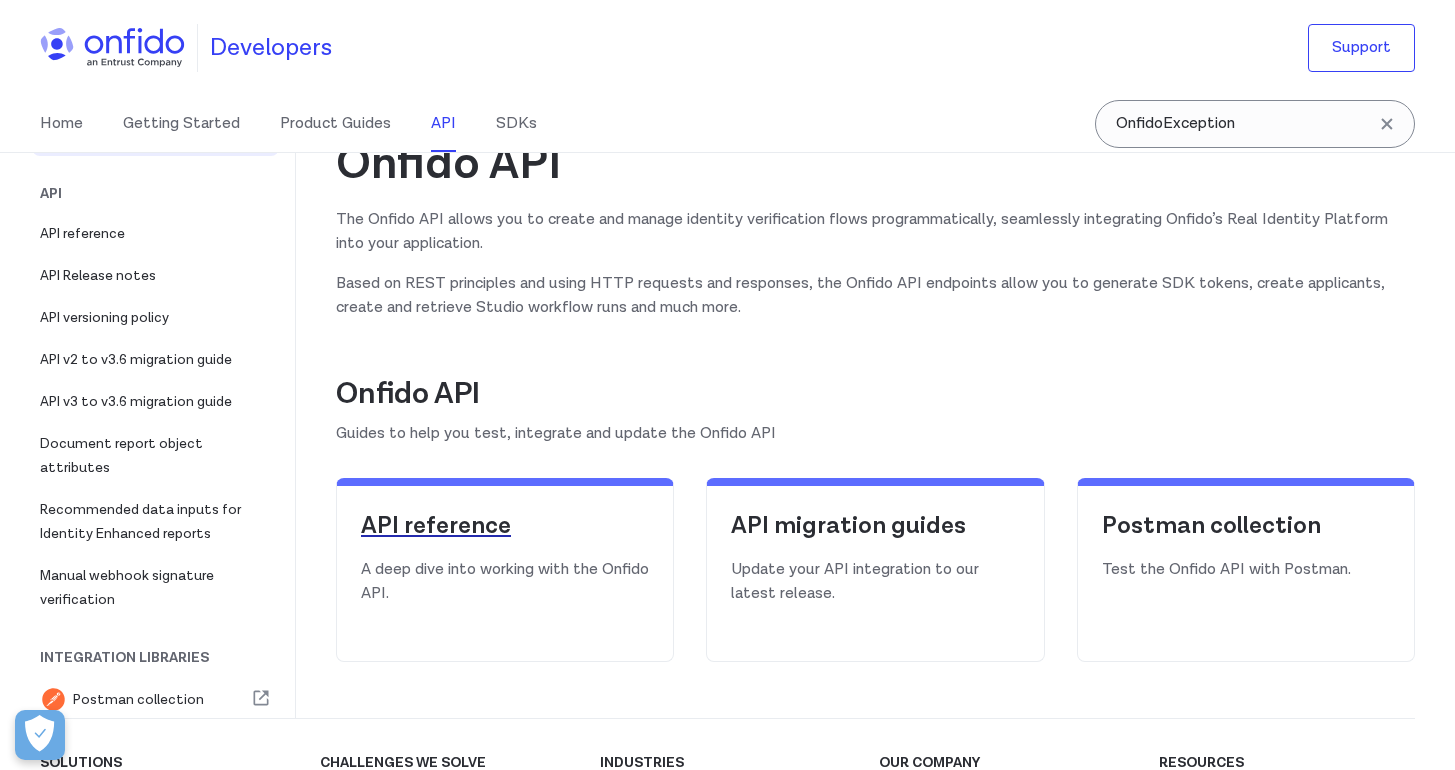 click on "API reference" at bounding box center (505, 526) 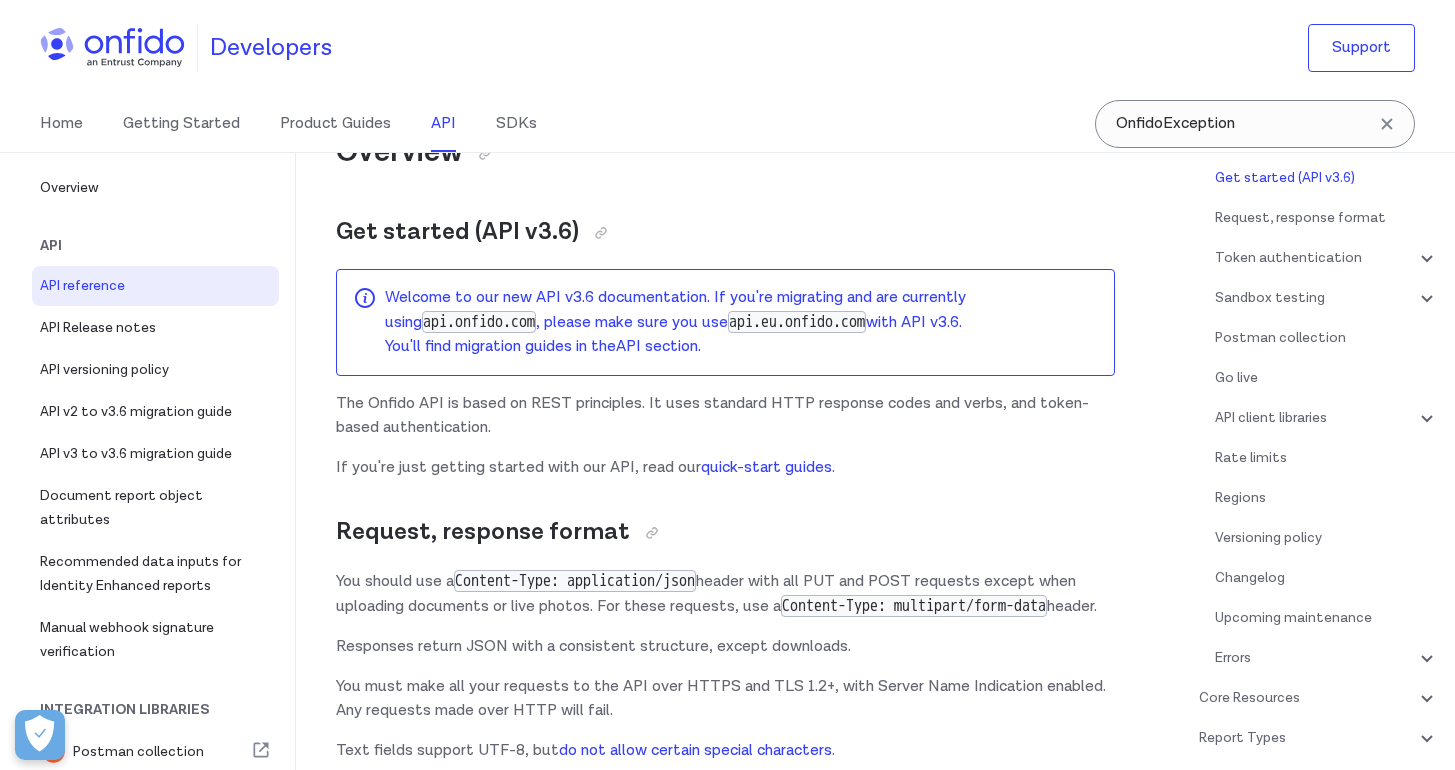 scroll, scrollTop: 294, scrollLeft: 0, axis: vertical 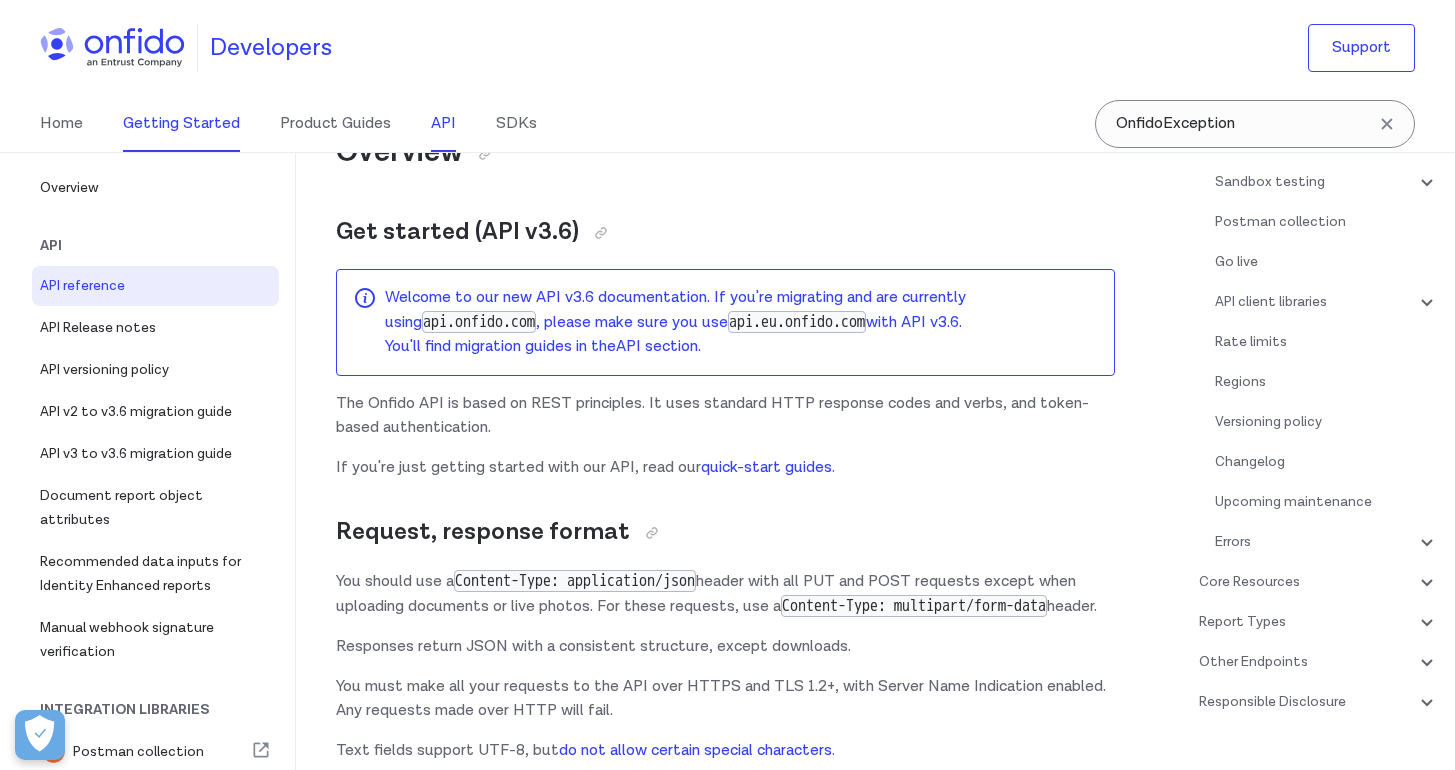 click on "Getting Started" at bounding box center (181, 124) 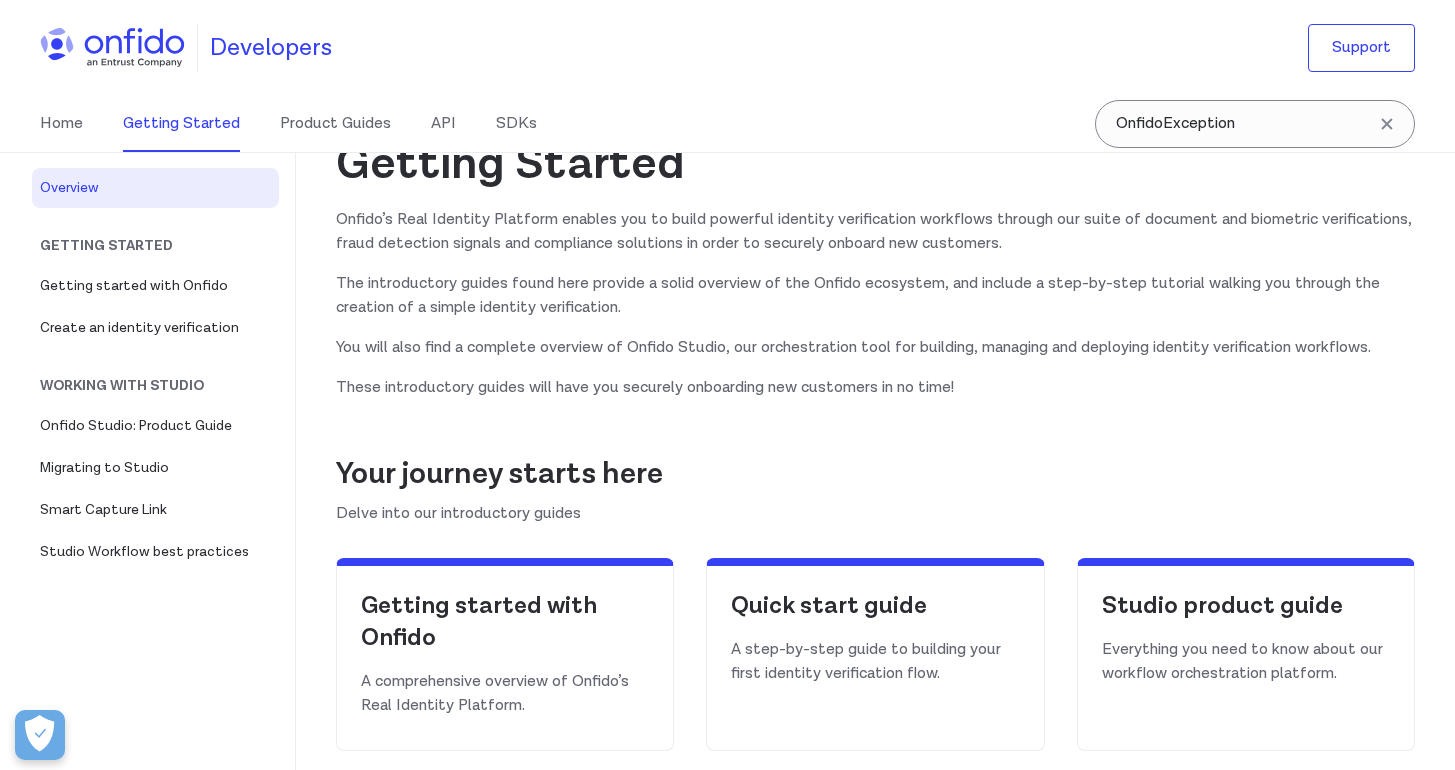 click on "Home Getting Started Product Guides API SDKs" at bounding box center (308, 124) 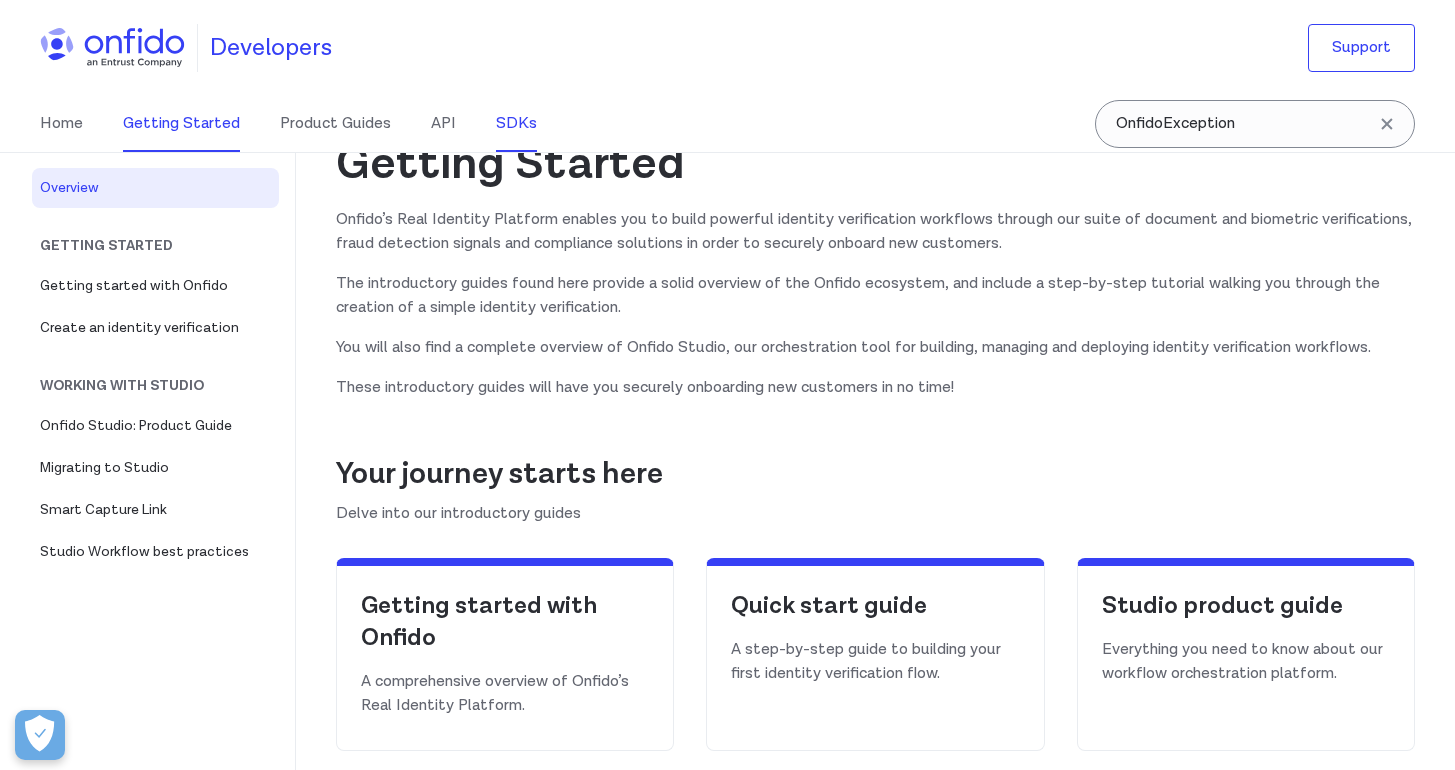 click on "SDKs" at bounding box center [516, 124] 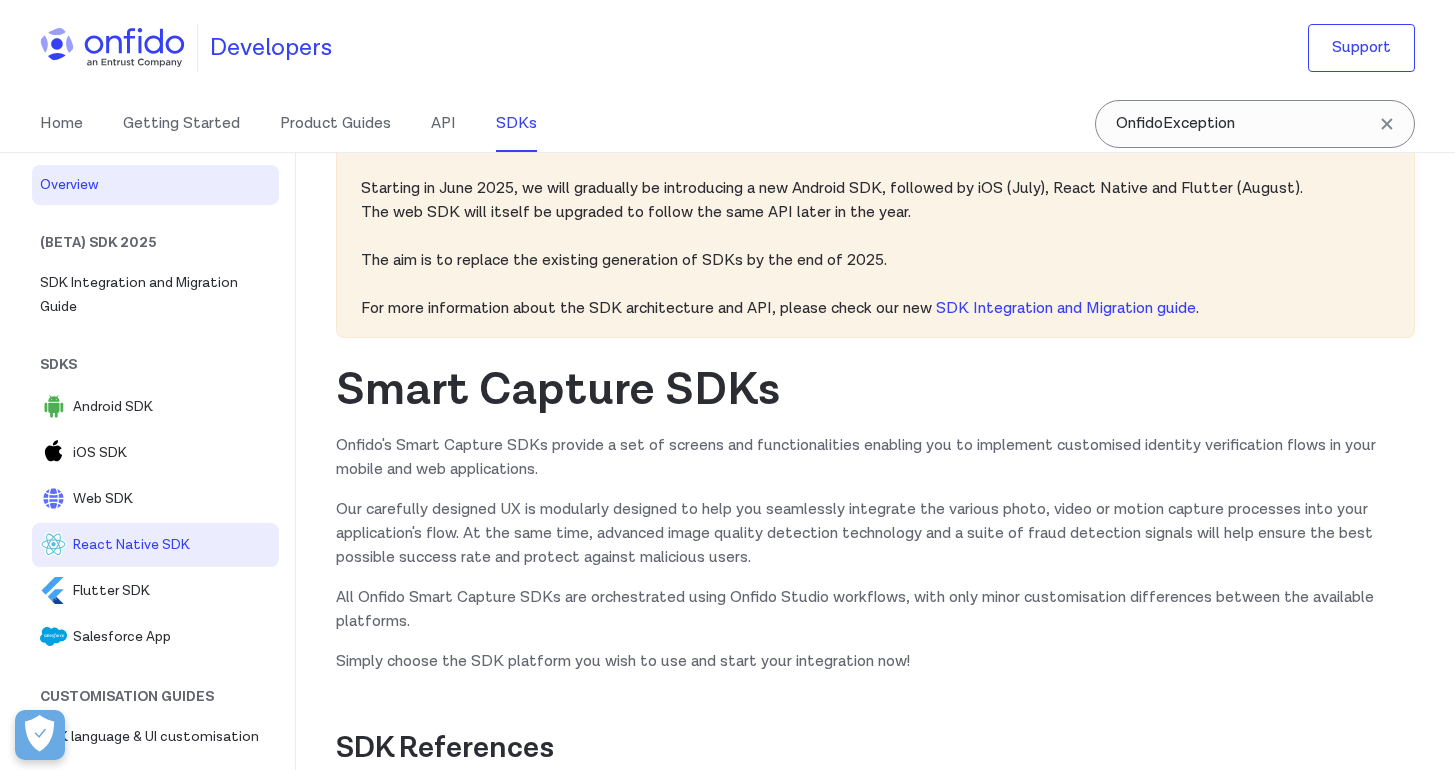 scroll, scrollTop: 4, scrollLeft: 0, axis: vertical 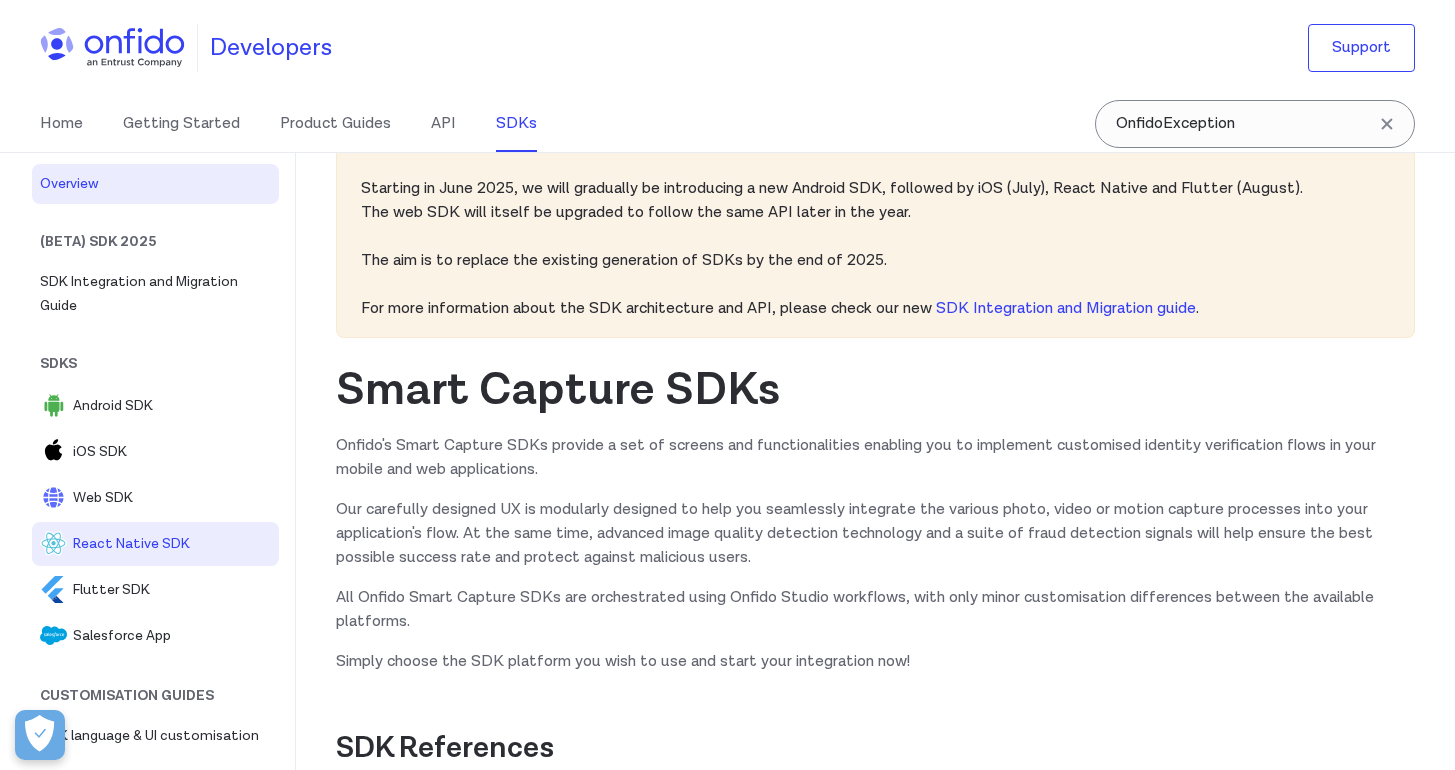 click on "React Native SDK" at bounding box center [172, 544] 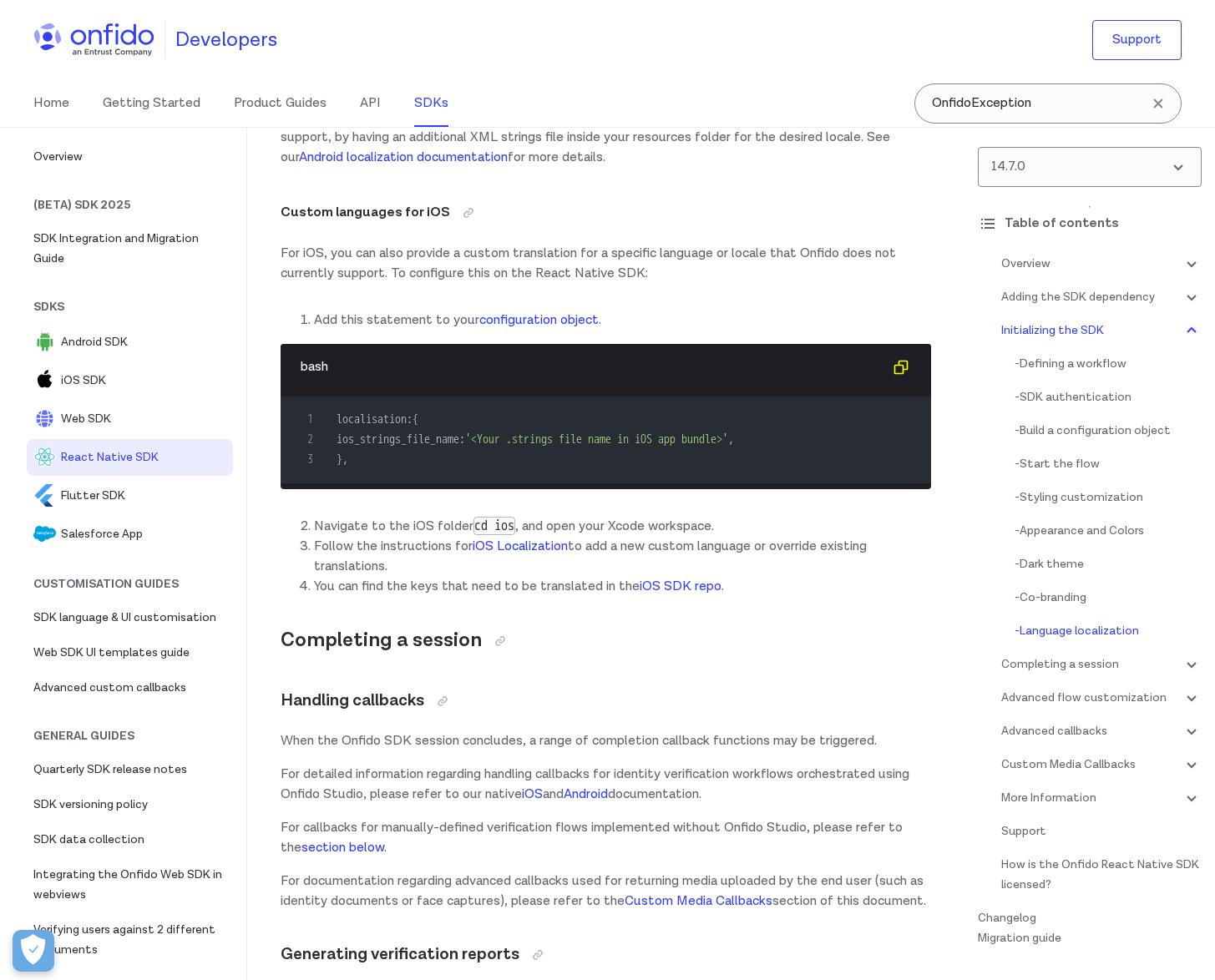 scroll, scrollTop: 11465, scrollLeft: 0, axis: vertical 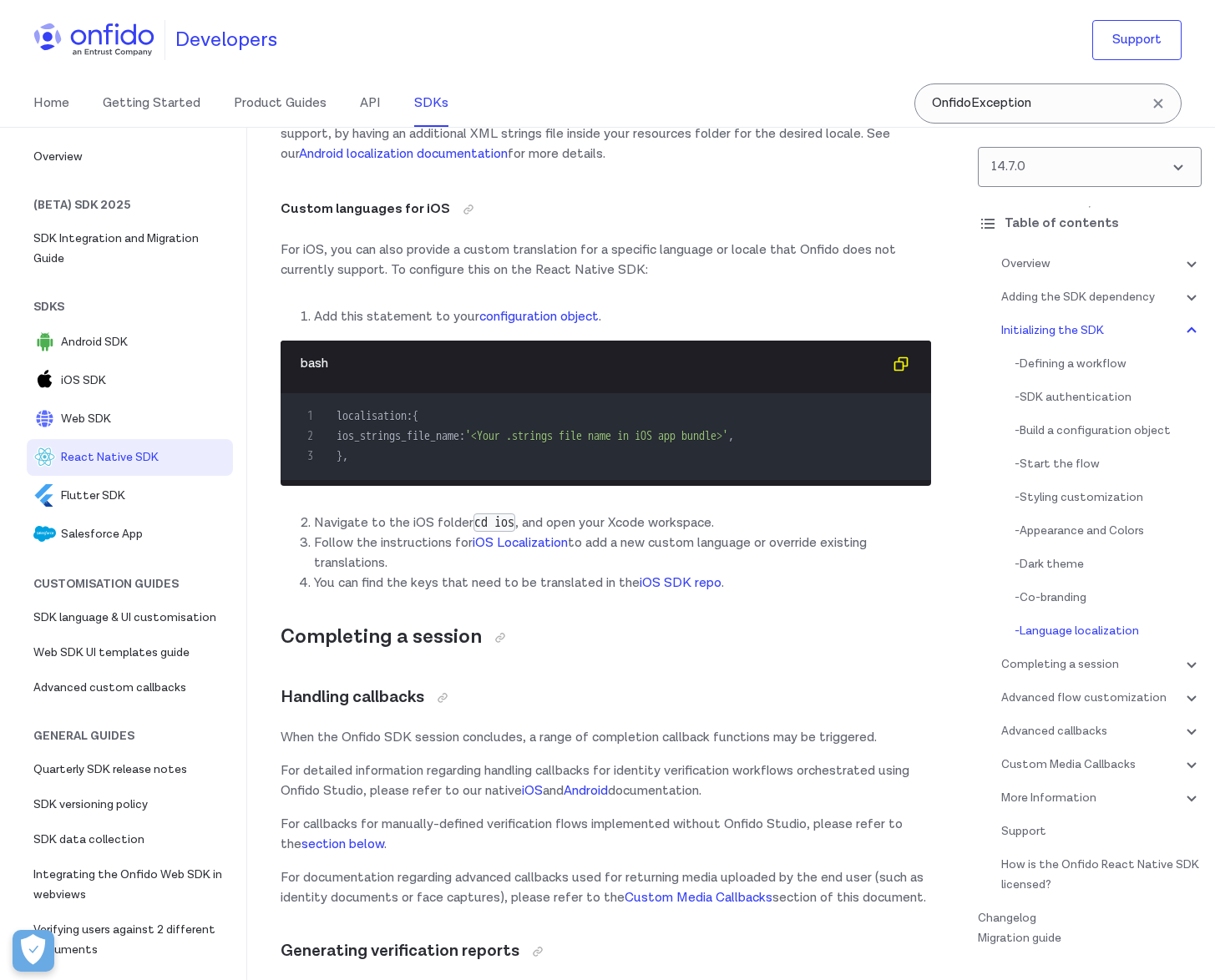 drag, startPoint x: 289, startPoint y: 310, endPoint x: 688, endPoint y: 334, distance: 399.7212 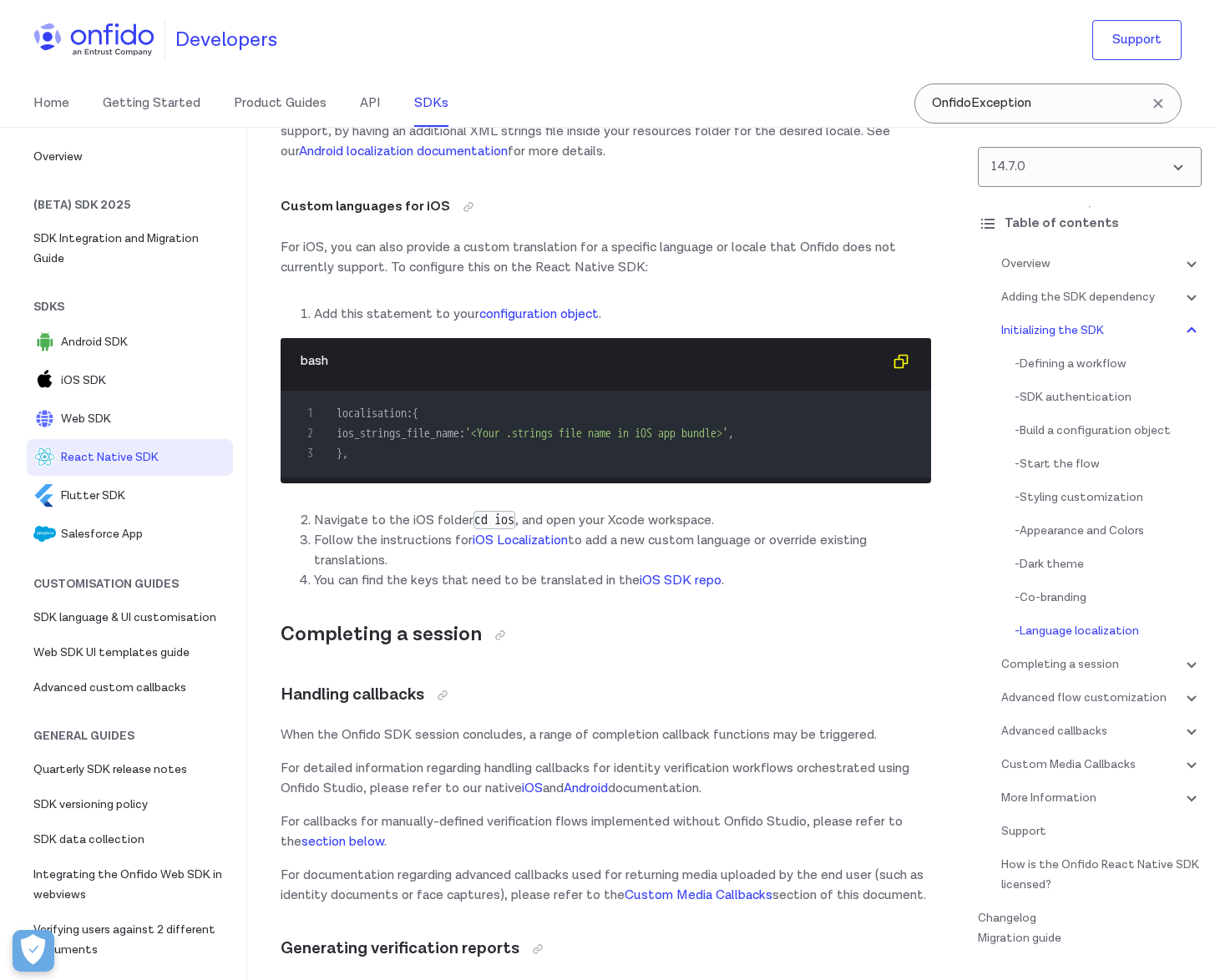 scroll, scrollTop: 11469, scrollLeft: 0, axis: vertical 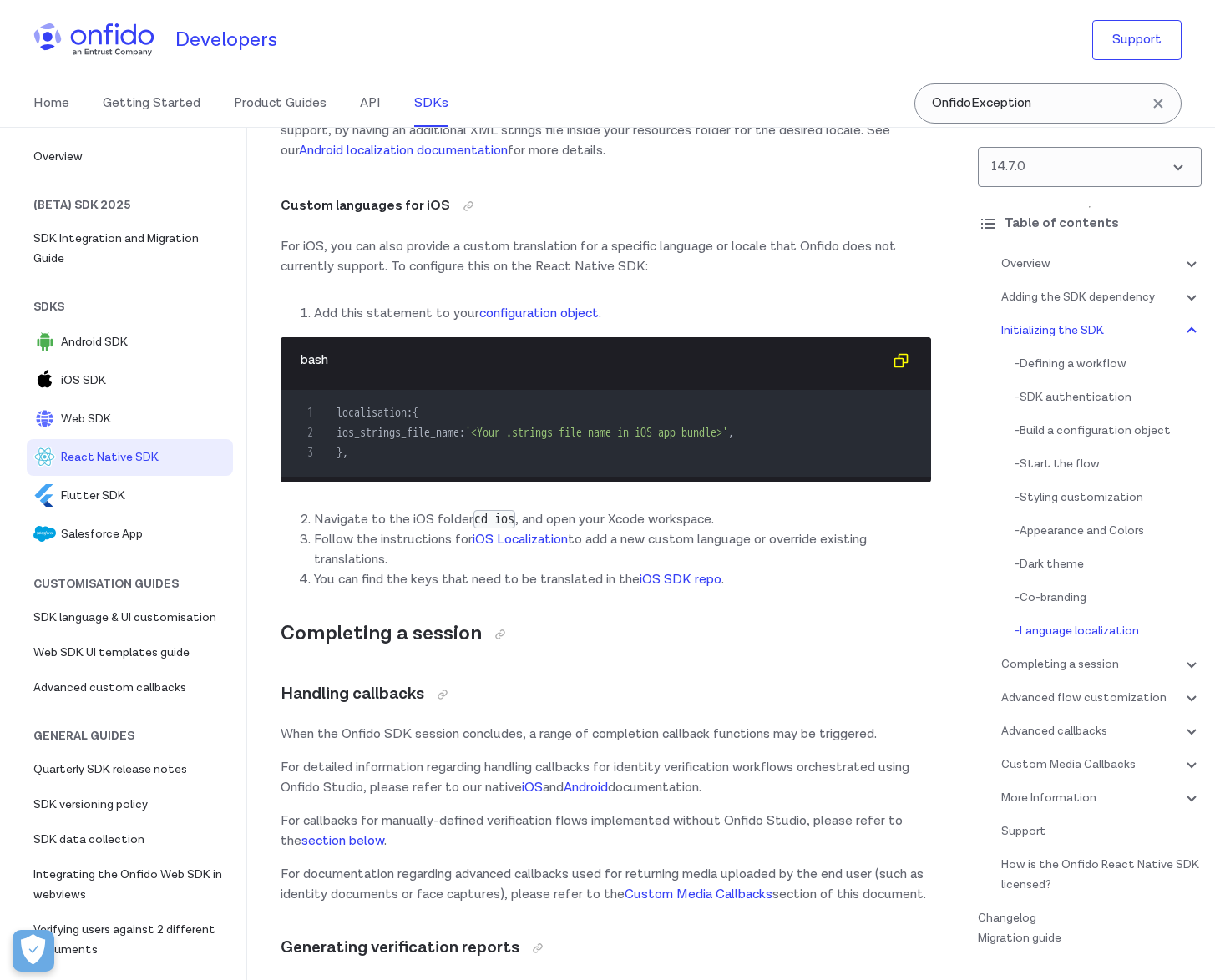 drag, startPoint x: 677, startPoint y: 456, endPoint x: 915, endPoint y: 488, distance: 240.14162 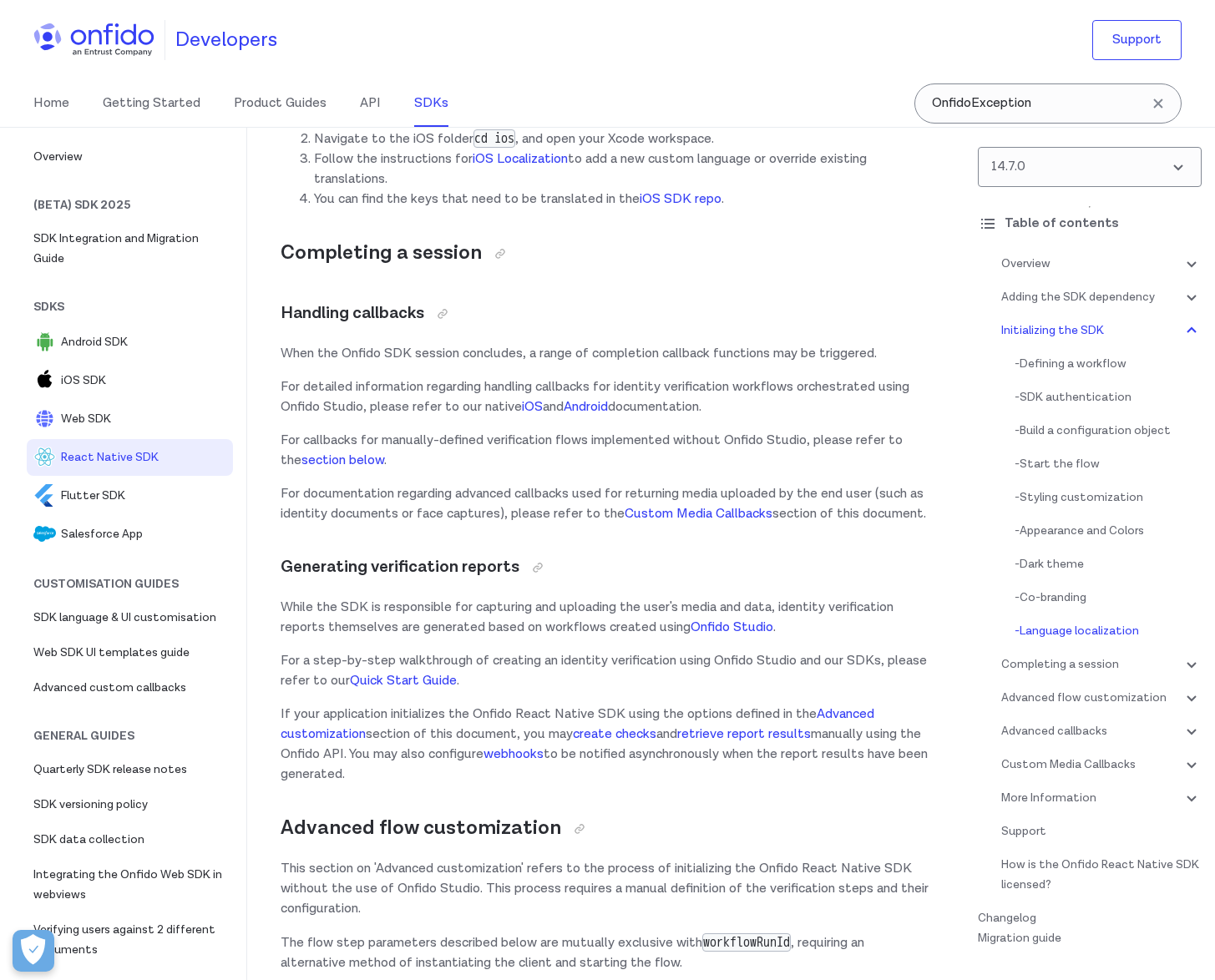 scroll, scrollTop: 11850, scrollLeft: 0, axis: vertical 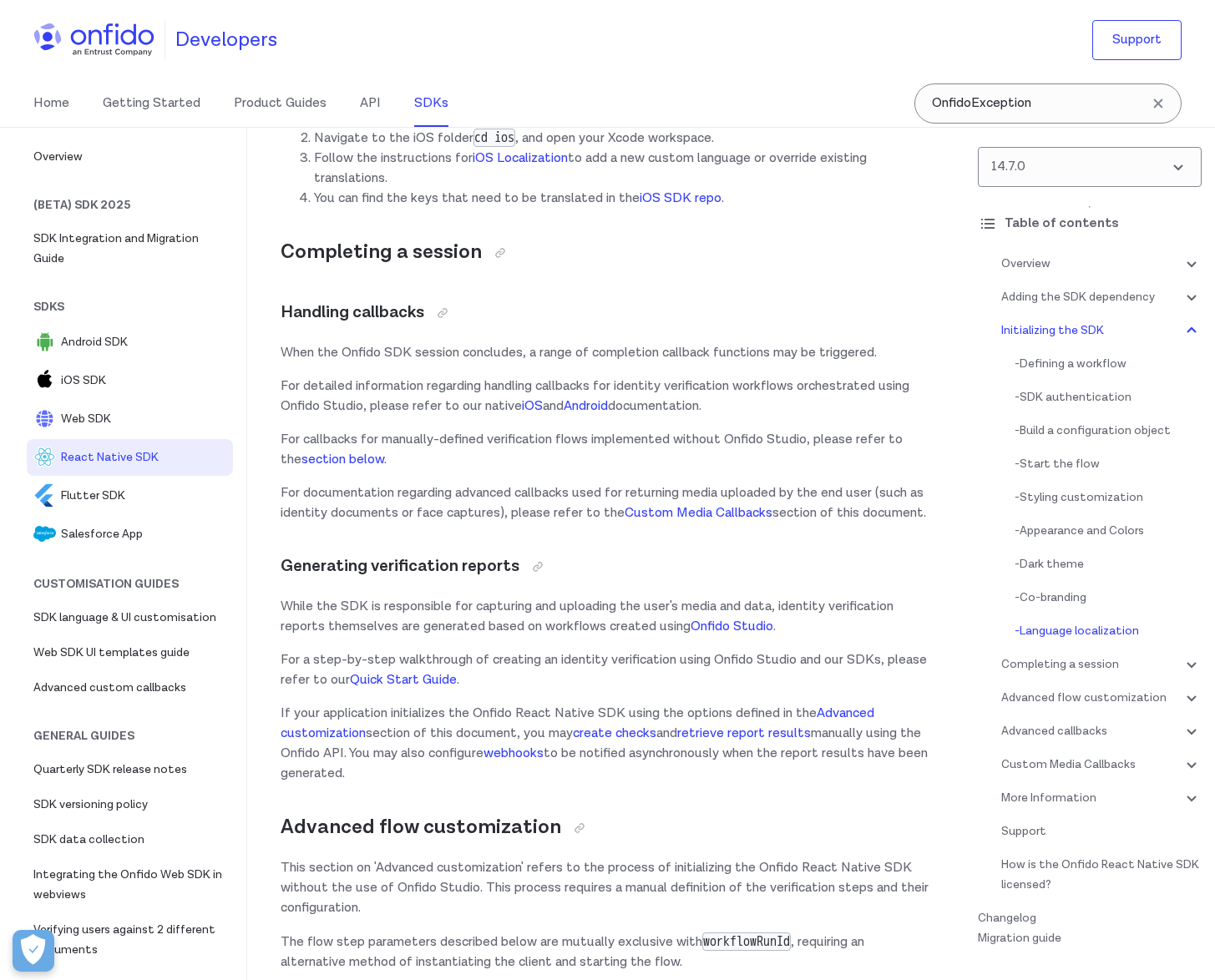 click on "configuration object" at bounding box center [539, -68] 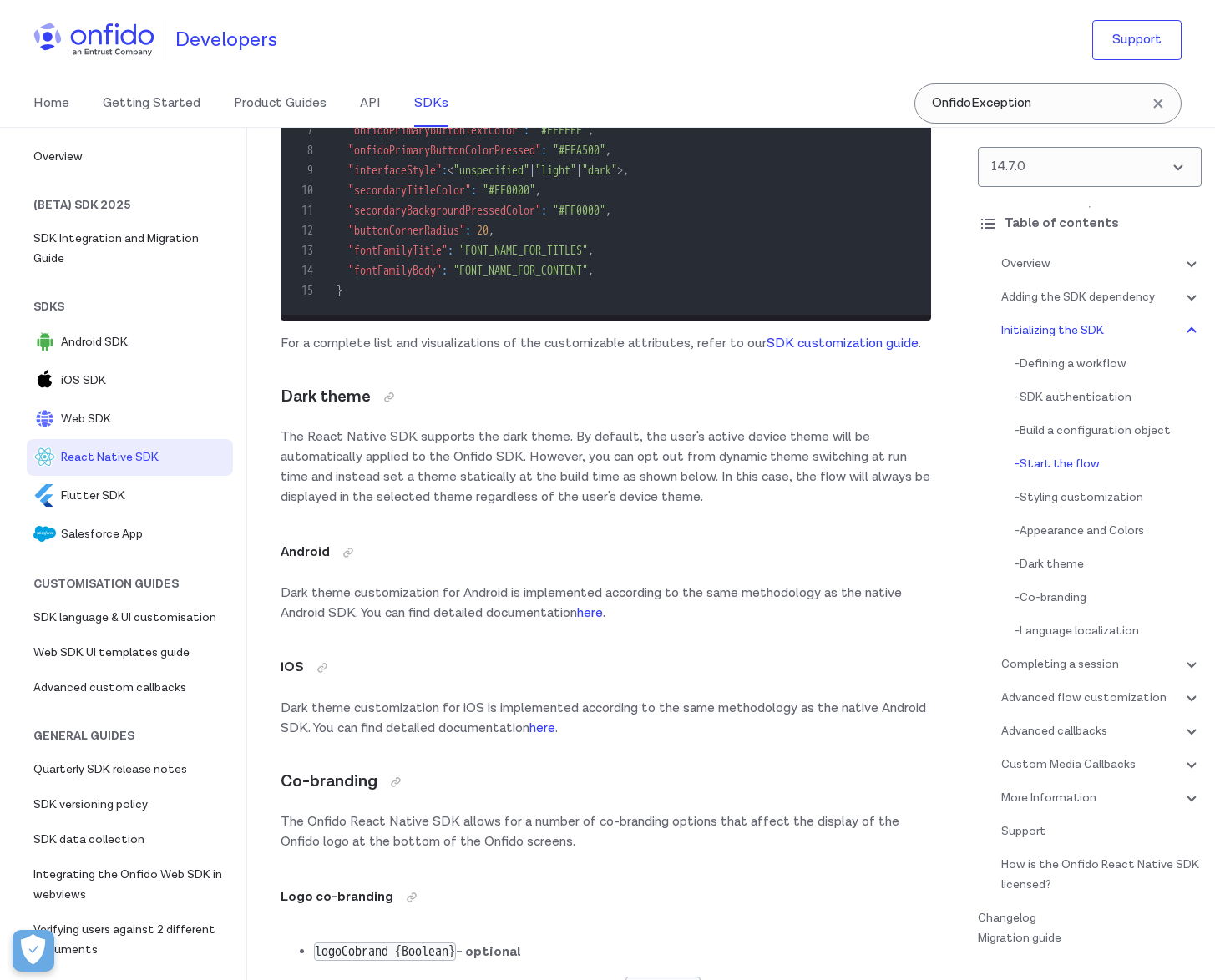 scroll, scrollTop: 9499, scrollLeft: 0, axis: vertical 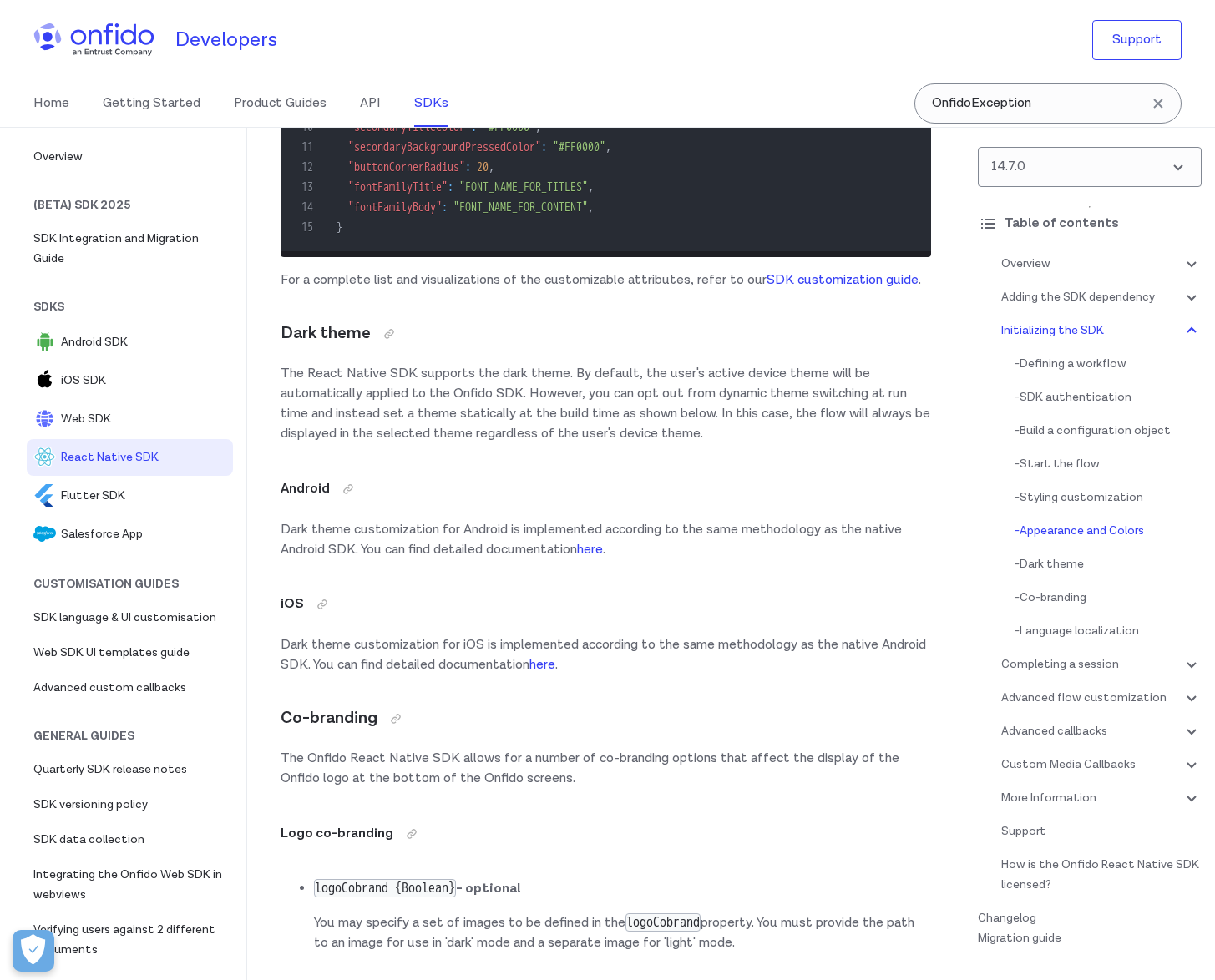 click on "Overview
The Onfido Smart Capture SDKs provide a set of screens and functionalities that enable applications to implement user identity verification flows. Each SDK contains:
Carefully designed UX to guide your customers through the different photo or video capture processes
Modular design to help you seamlessly integrate the different photo or video capture processes into your application's flow
Advanced image quality detection technology to ensure the quality of the captured images meets the requirement of the
Onfido identity verification process, guaranteeing the best success rate
Direct image upload to the Onfido service, to simplify integration
A suite of advanced fraud detection signals to protect against malicious users
All Onfido Smart Capture SDKs are orchestrated using  Onfido Studio  workflows, with only minor customization differences between the available platforms.
Environments and testing with the SDK
Two environments exist to support the Onfido SDK integrations:" at bounding box center [605, 1139] 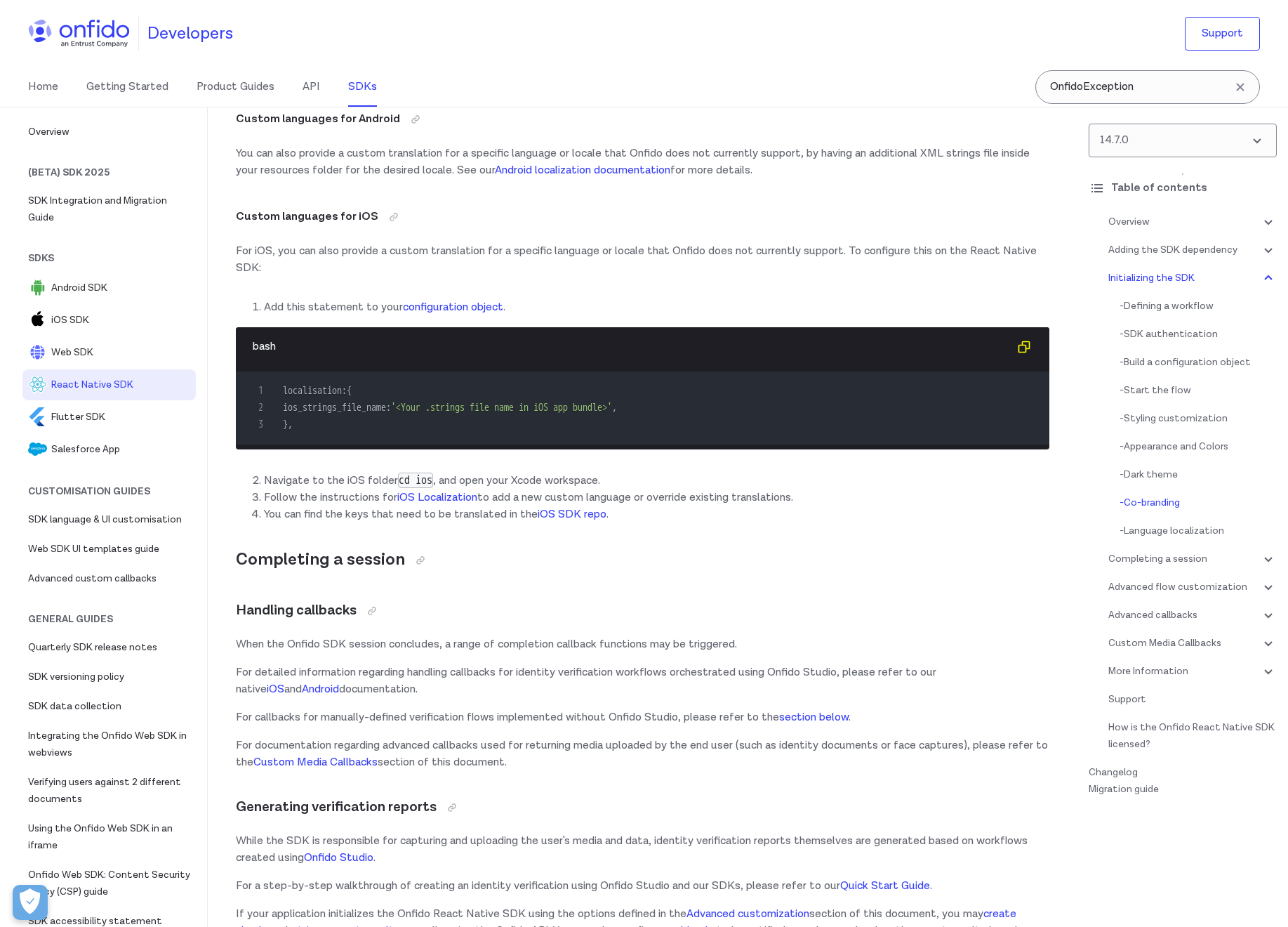 scroll, scrollTop: 9025, scrollLeft: 0, axis: vertical 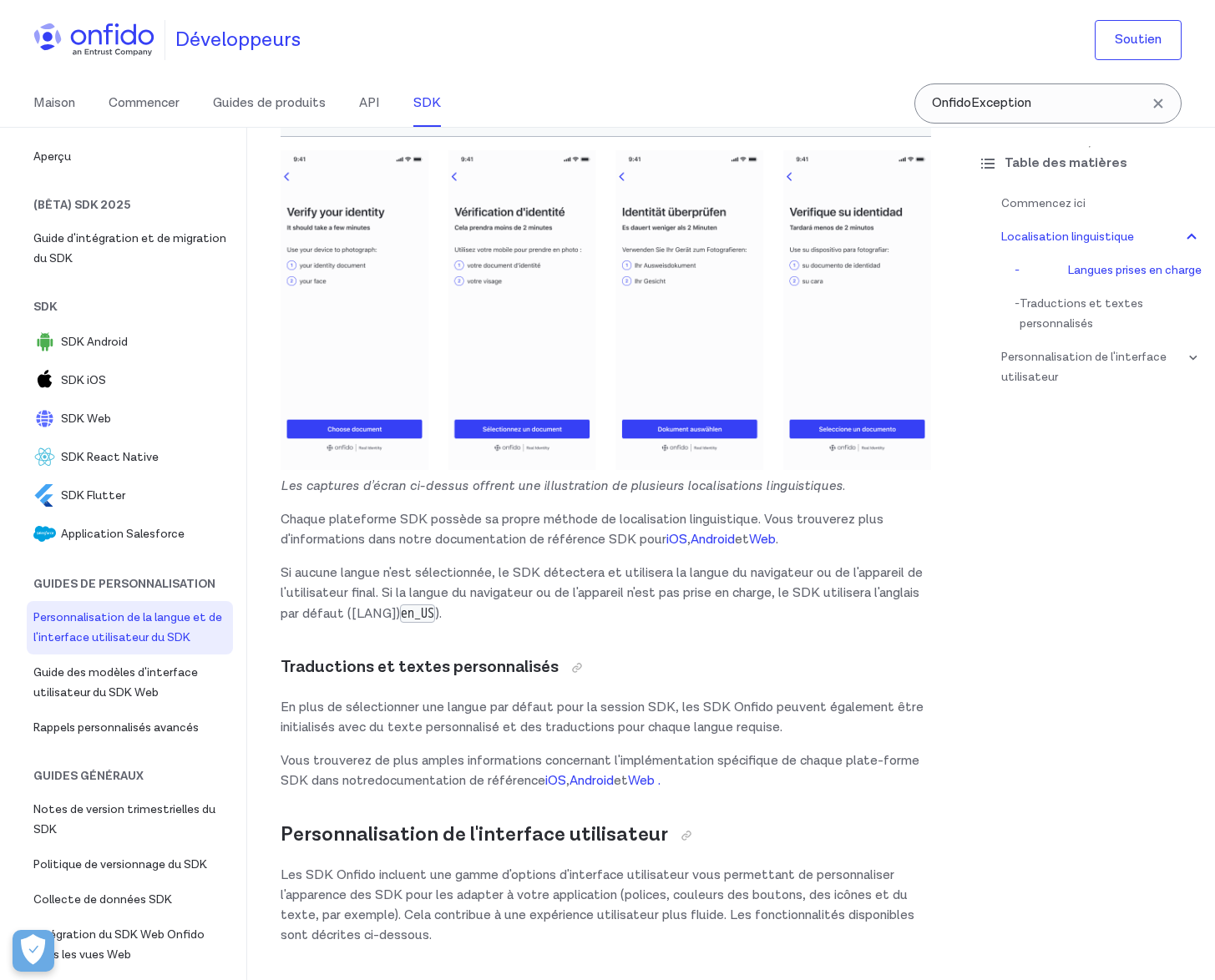 drag, startPoint x: 549, startPoint y: 525, endPoint x: 725, endPoint y: 532, distance: 176.13915 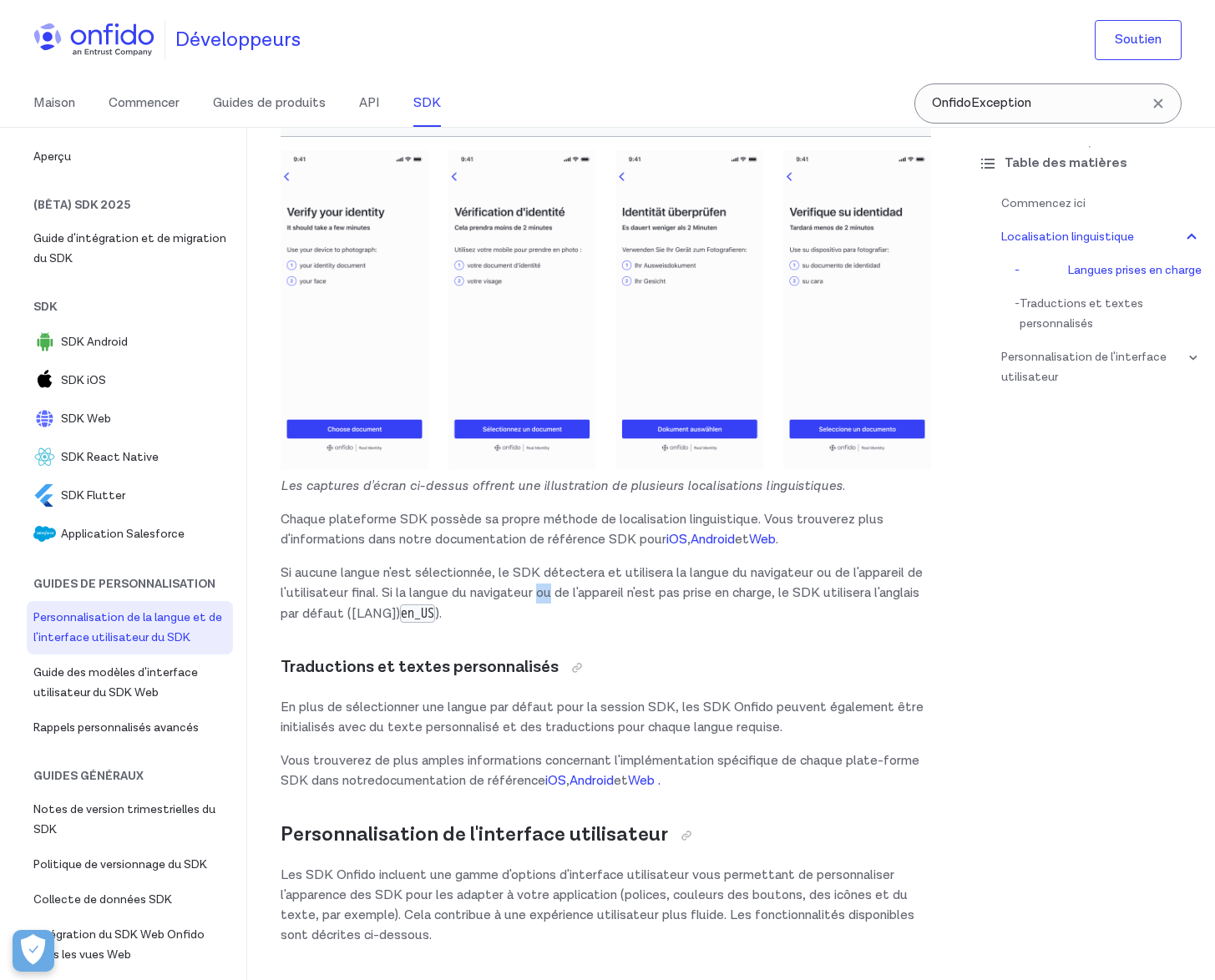click on "Si aucune langue n'est sélectionnée, le SDK détectera et utilisera la langue du navigateur ou de l'appareil de l'utilisateur final. Si la langue du navigateur ou de l'appareil n'est pas prise en charge, le SDK utilisera l'anglais par défaut (" at bounding box center (601, 594) 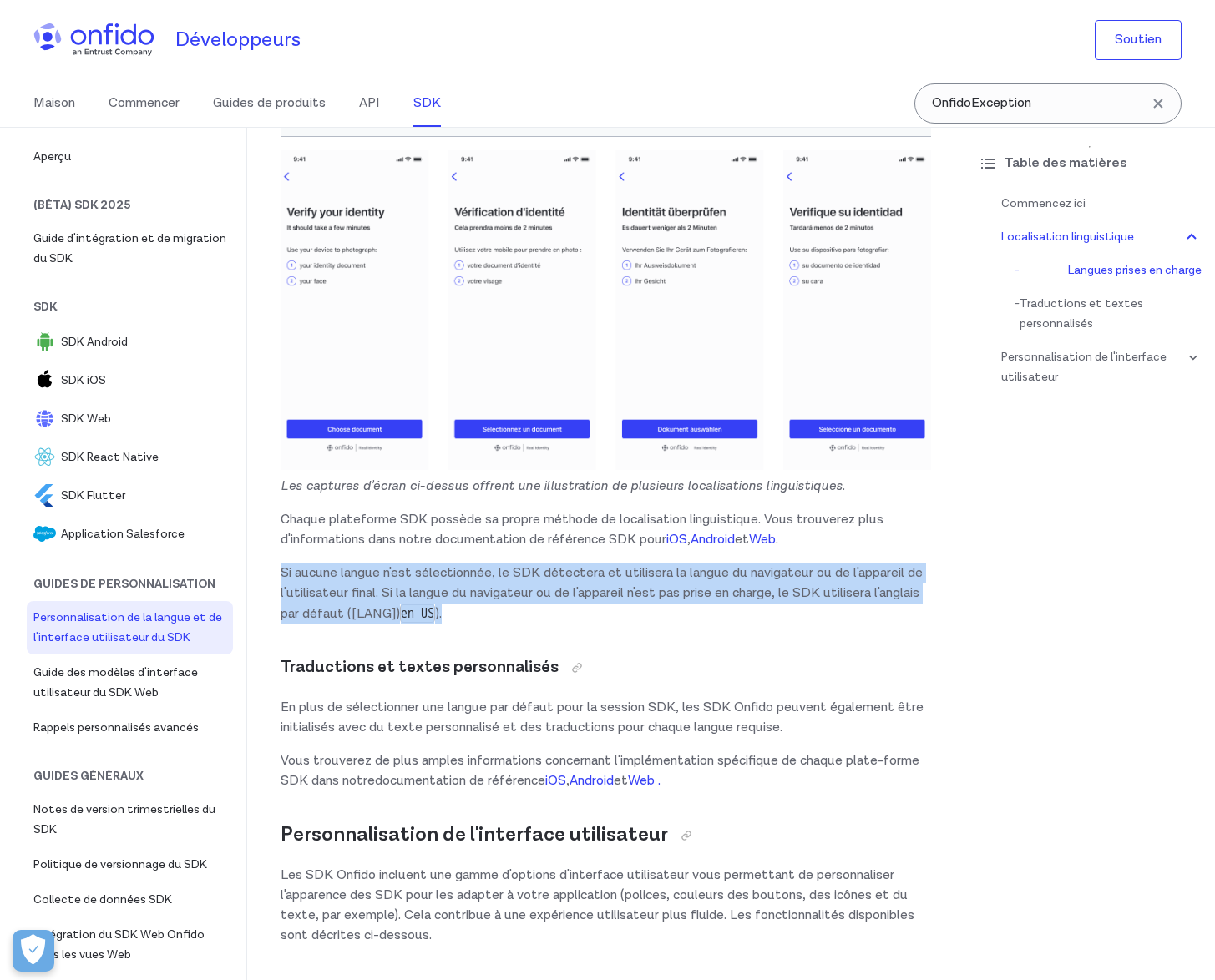 click on "Si aucune langue n'est sélectionnée, le SDK détectera et utilisera la langue du navigateur ou de l'appareil de l'utilisateur final. Si la langue du navigateur ou de l'appareil n'est pas prise en charge, le SDK utilisera l'anglais par défaut (" at bounding box center (601, 594) 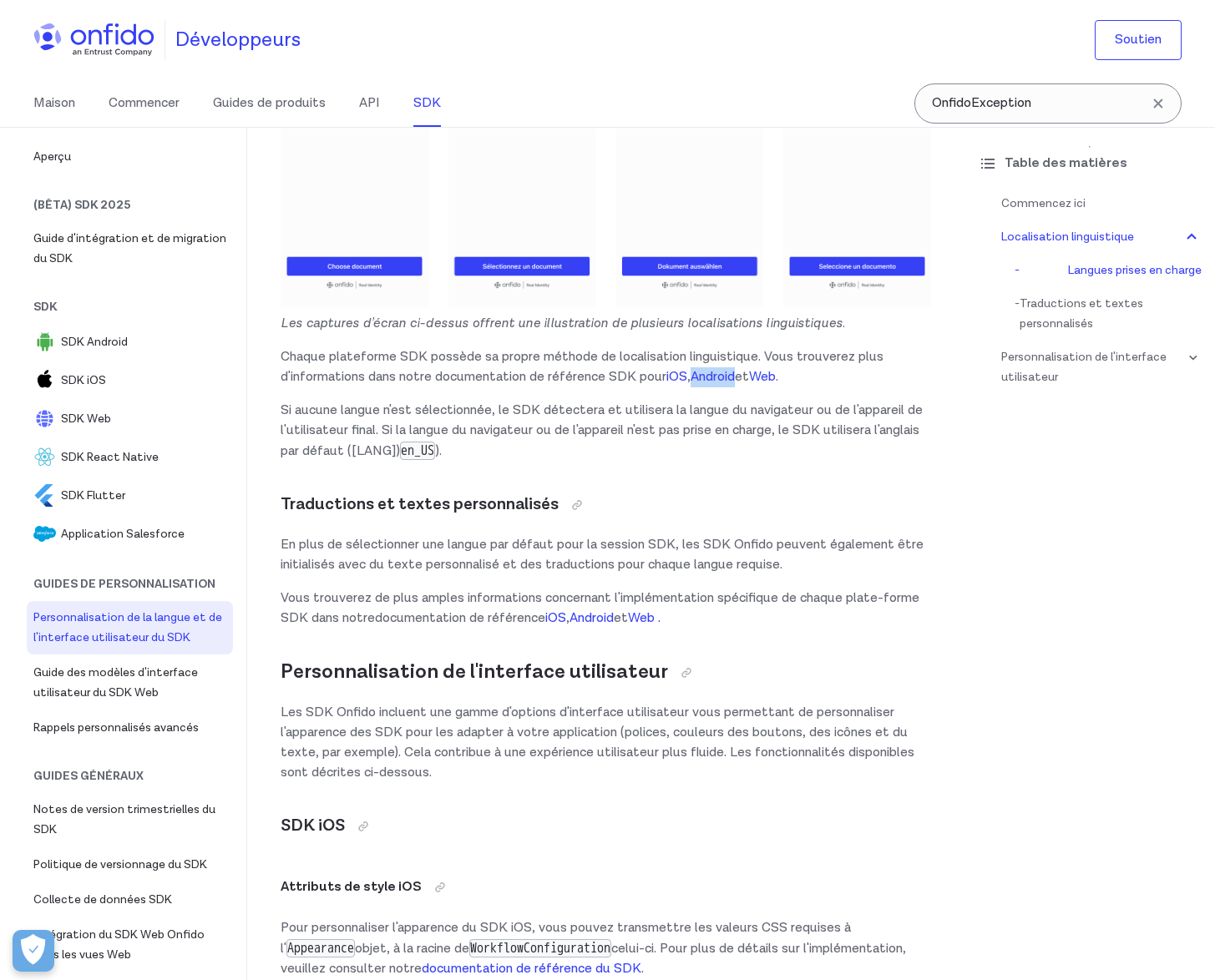 scroll, scrollTop: 3101, scrollLeft: 0, axis: vertical 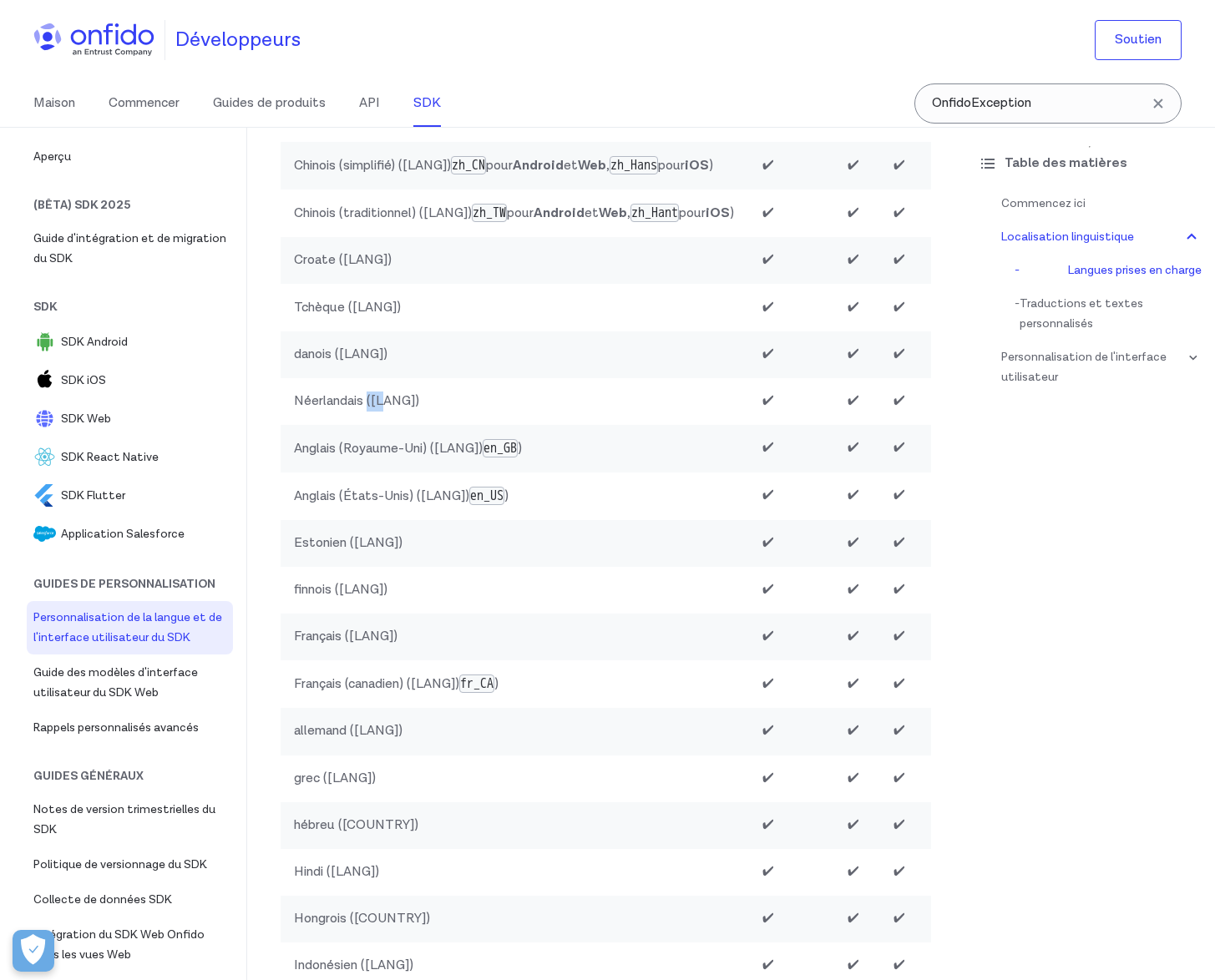 drag, startPoint x: 382, startPoint y: 447, endPoint x: 368, endPoint y: 445, distance: 14.14214 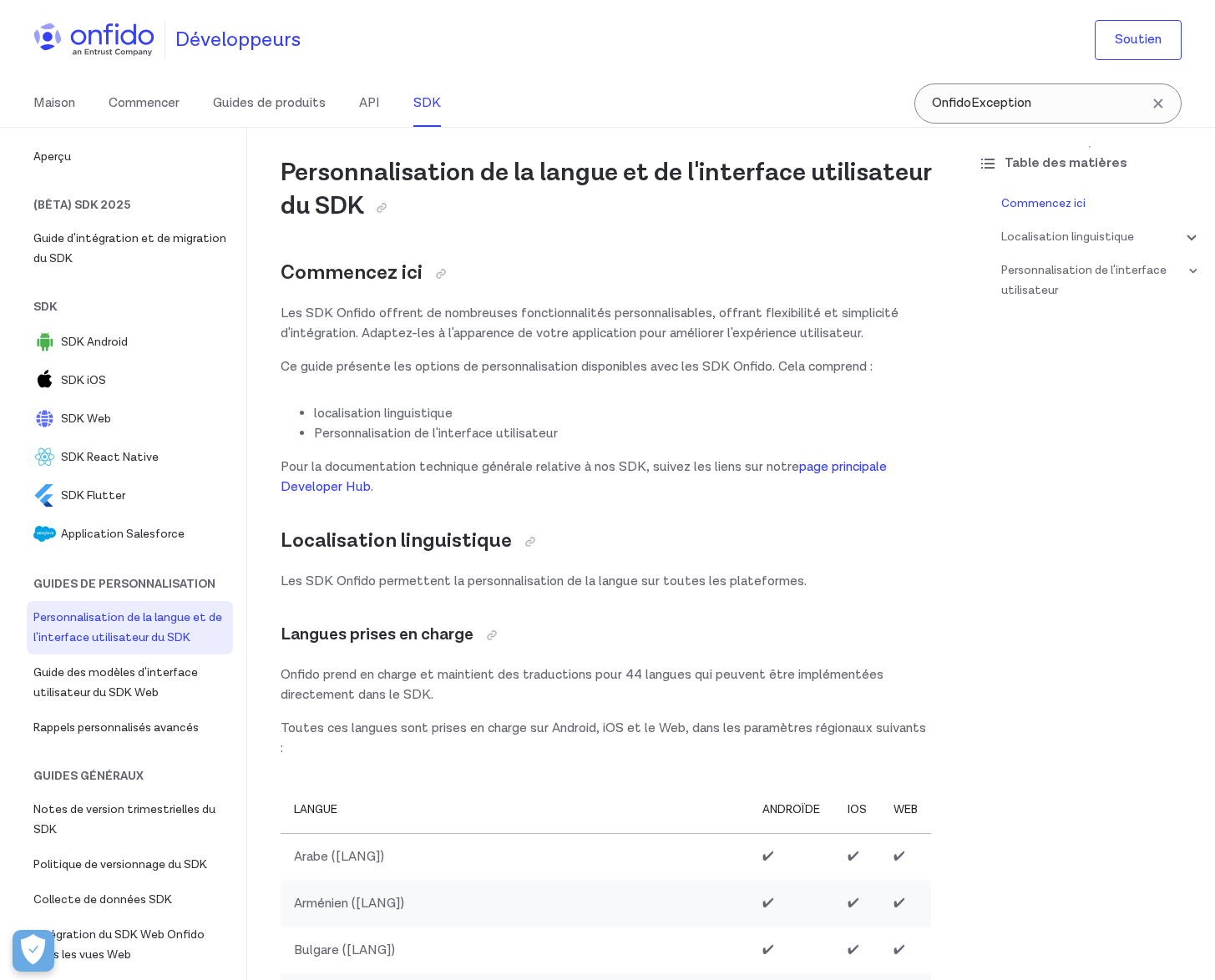 scroll, scrollTop: 13, scrollLeft: 0, axis: vertical 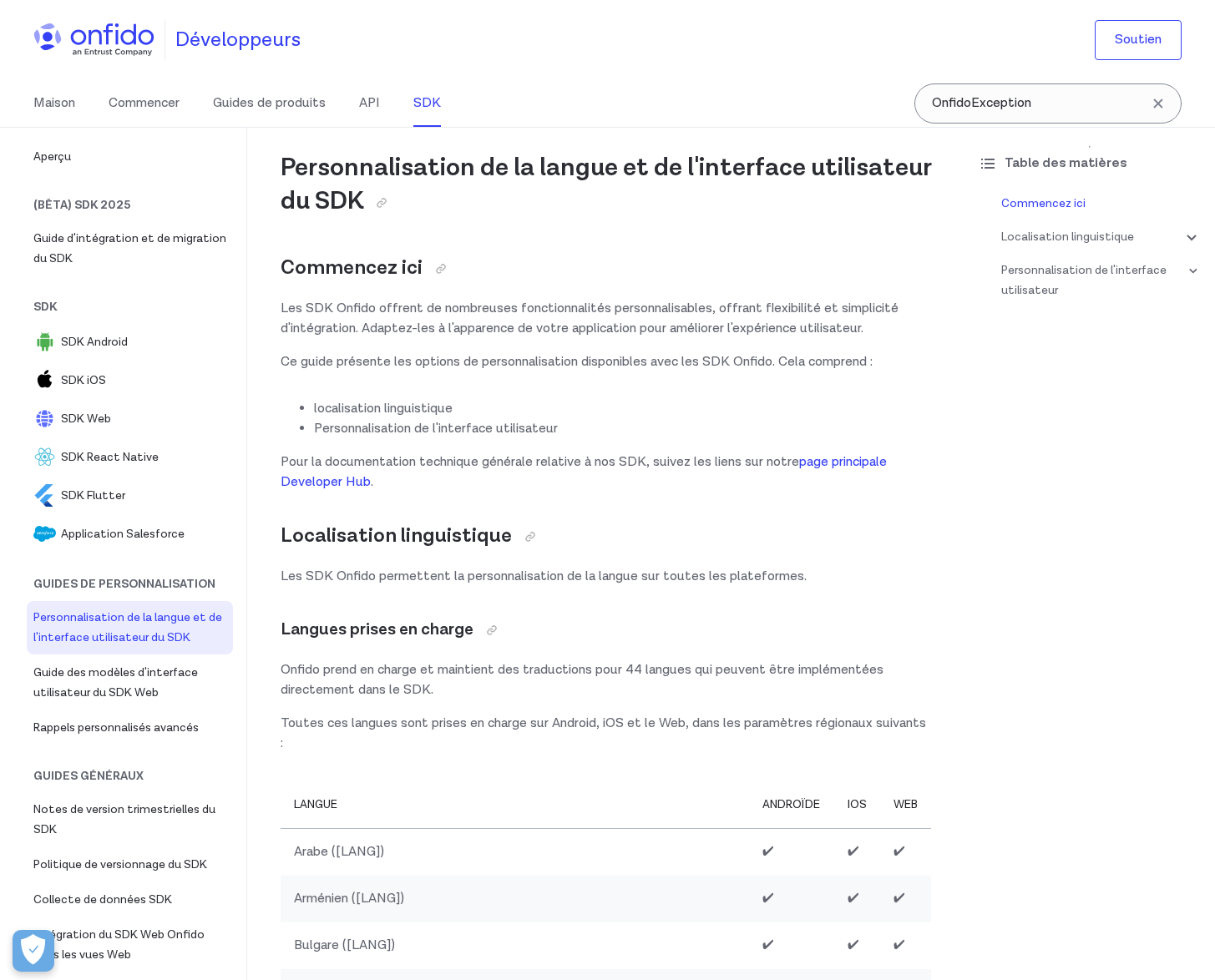 click on "Onfido prend en charge et maintient des traductions pour 44 langues qui peuvent être implémentées directement dans le SDK." at bounding box center [582, 679] 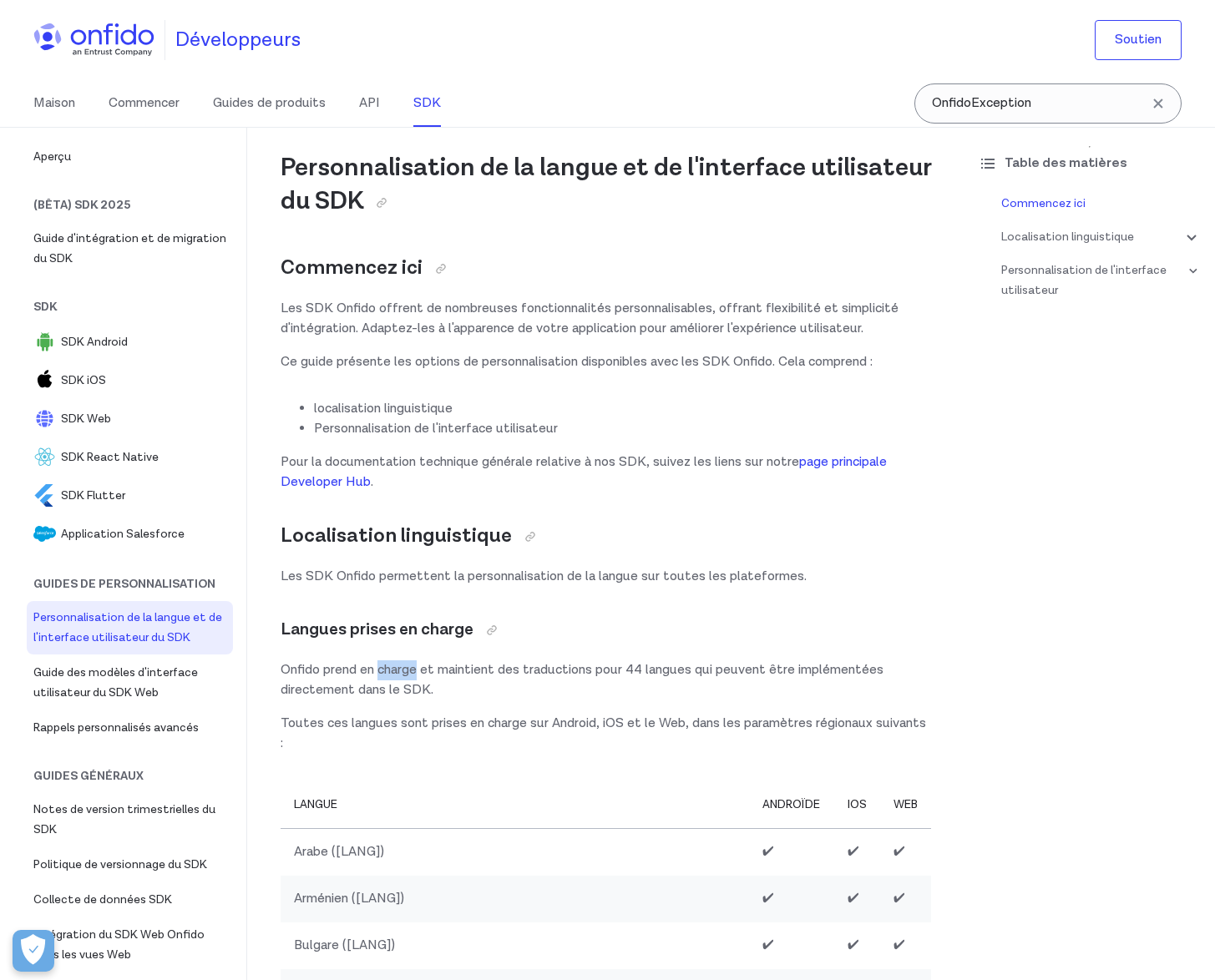 click on "Onfido prend en charge et maintient des traductions pour 44 langues qui peuvent être implémentées directement dans le SDK." at bounding box center [582, 679] 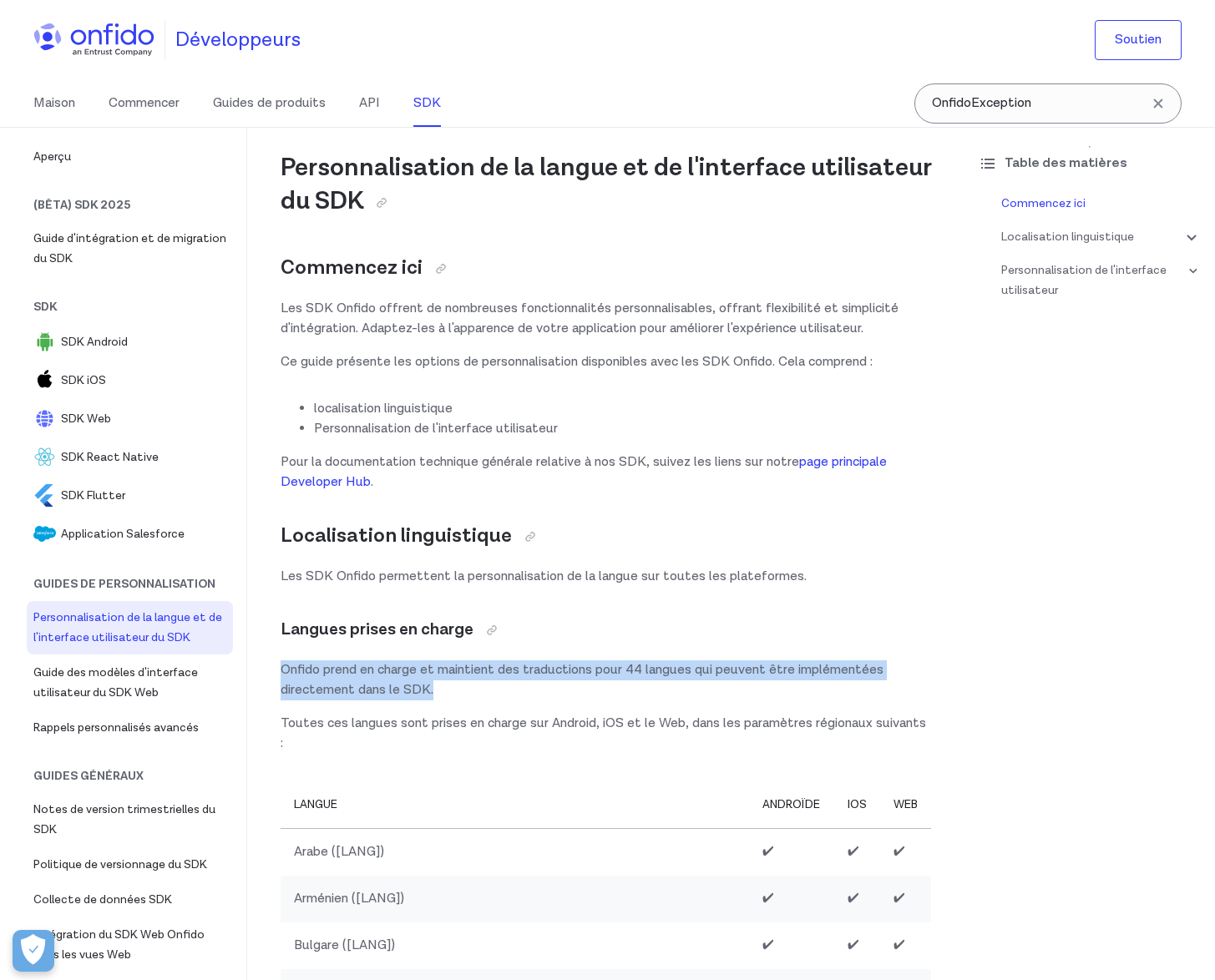 click on "Onfido prend en charge et maintient des traductions pour 44 langues qui peuvent être implémentées directement dans le SDK." at bounding box center [582, 679] 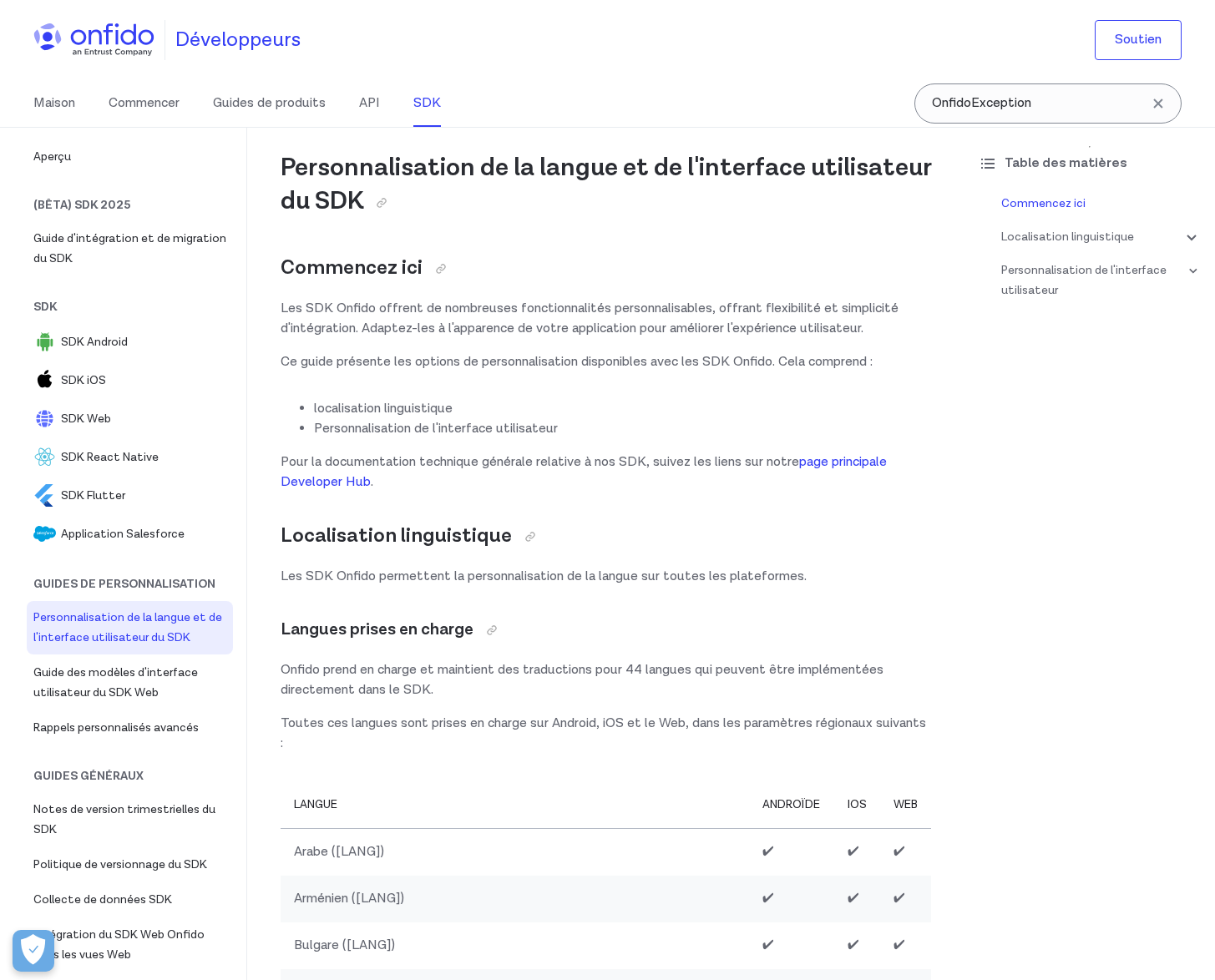 click on "Toutes ces langues sont prises en charge sur Android, iOS et le Web, dans les paramètres régionaux suivants :" at bounding box center [603, 733] 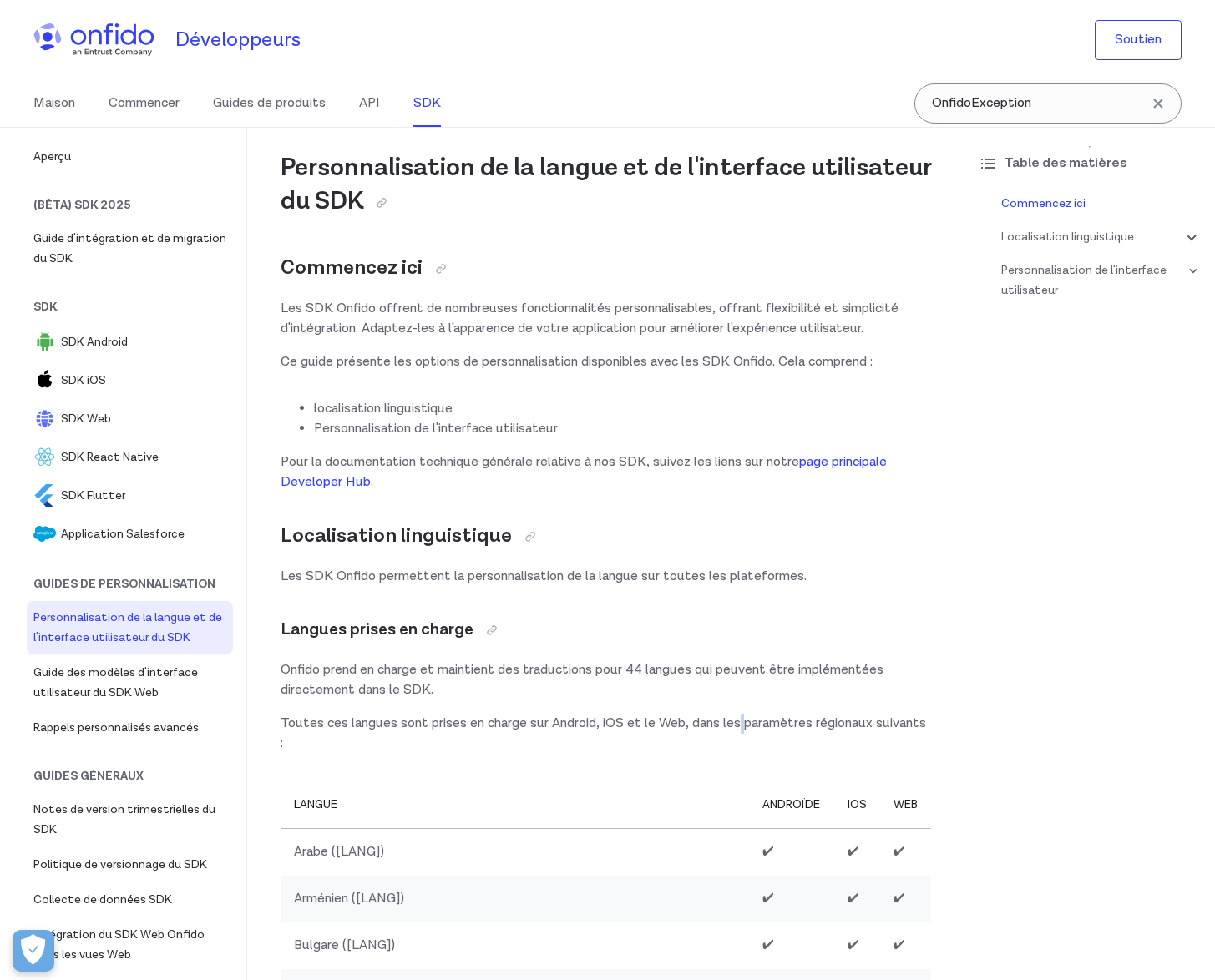 click on "Toutes ces langues sont prises en charge sur Android, iOS et le Web, dans les paramètres régionaux suivants :" at bounding box center [603, 733] 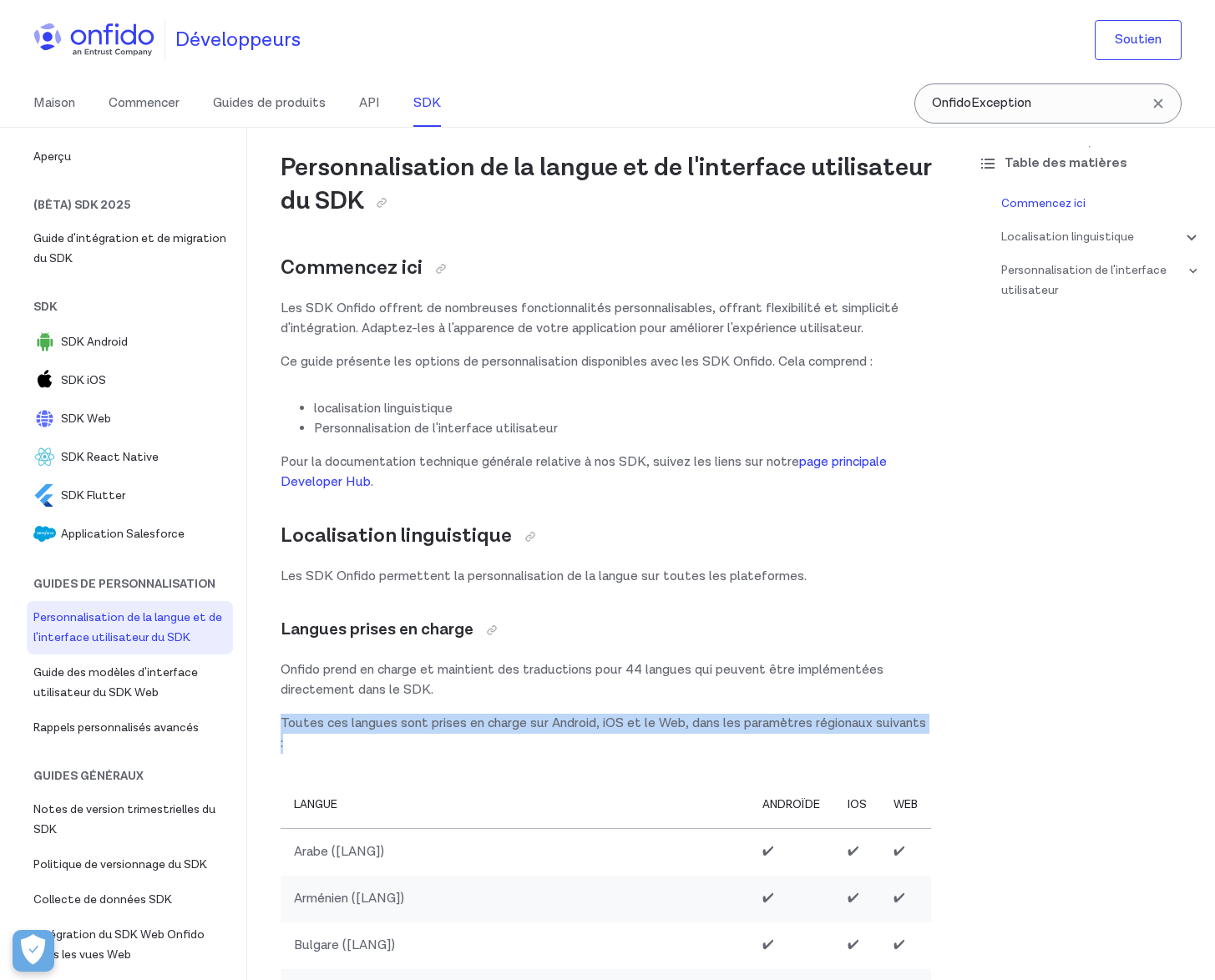 click on "Toutes ces langues sont prises en charge sur Android, iOS et le Web, dans les paramètres régionaux suivants :" at bounding box center (603, 733) 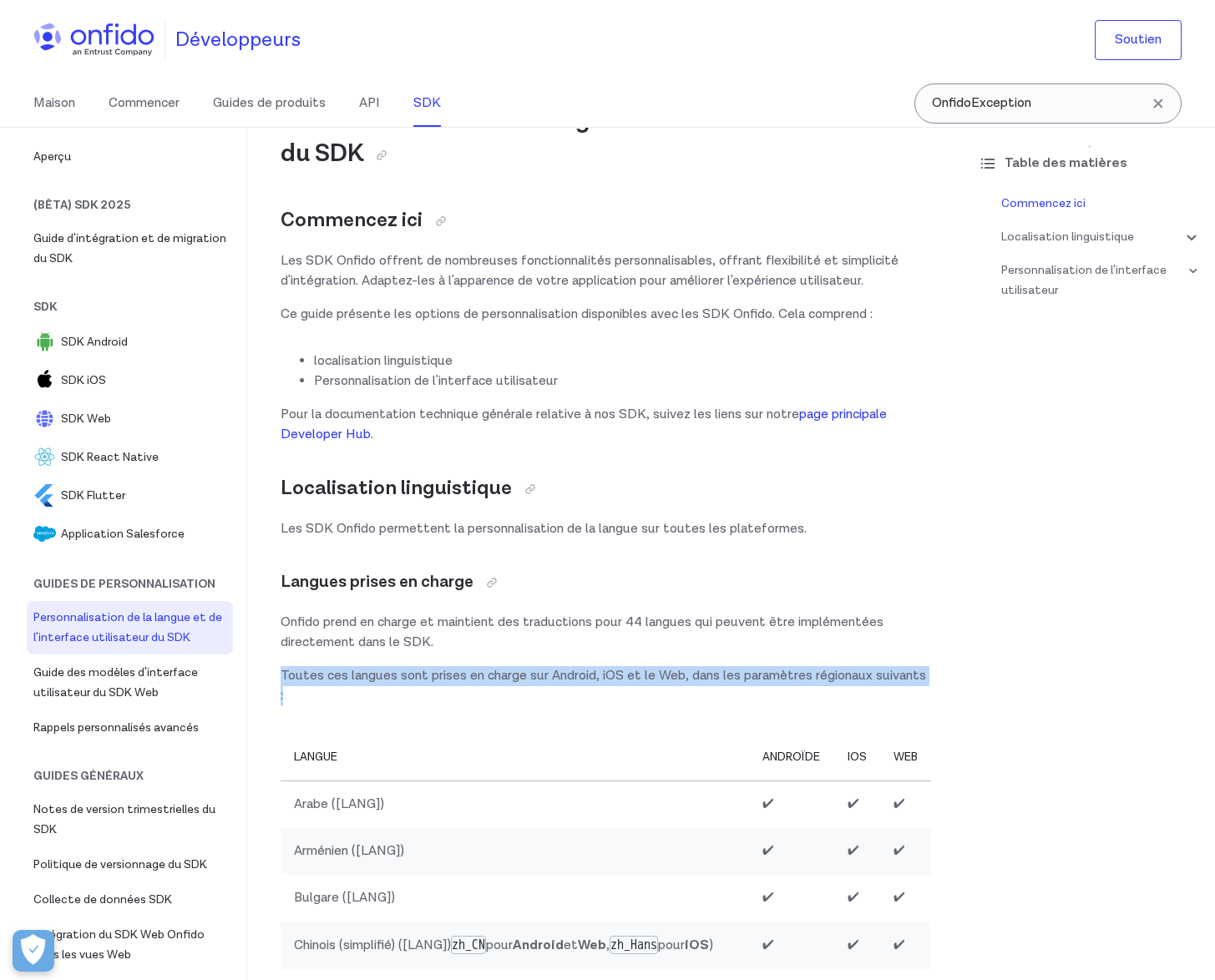scroll, scrollTop: 60, scrollLeft: 0, axis: vertical 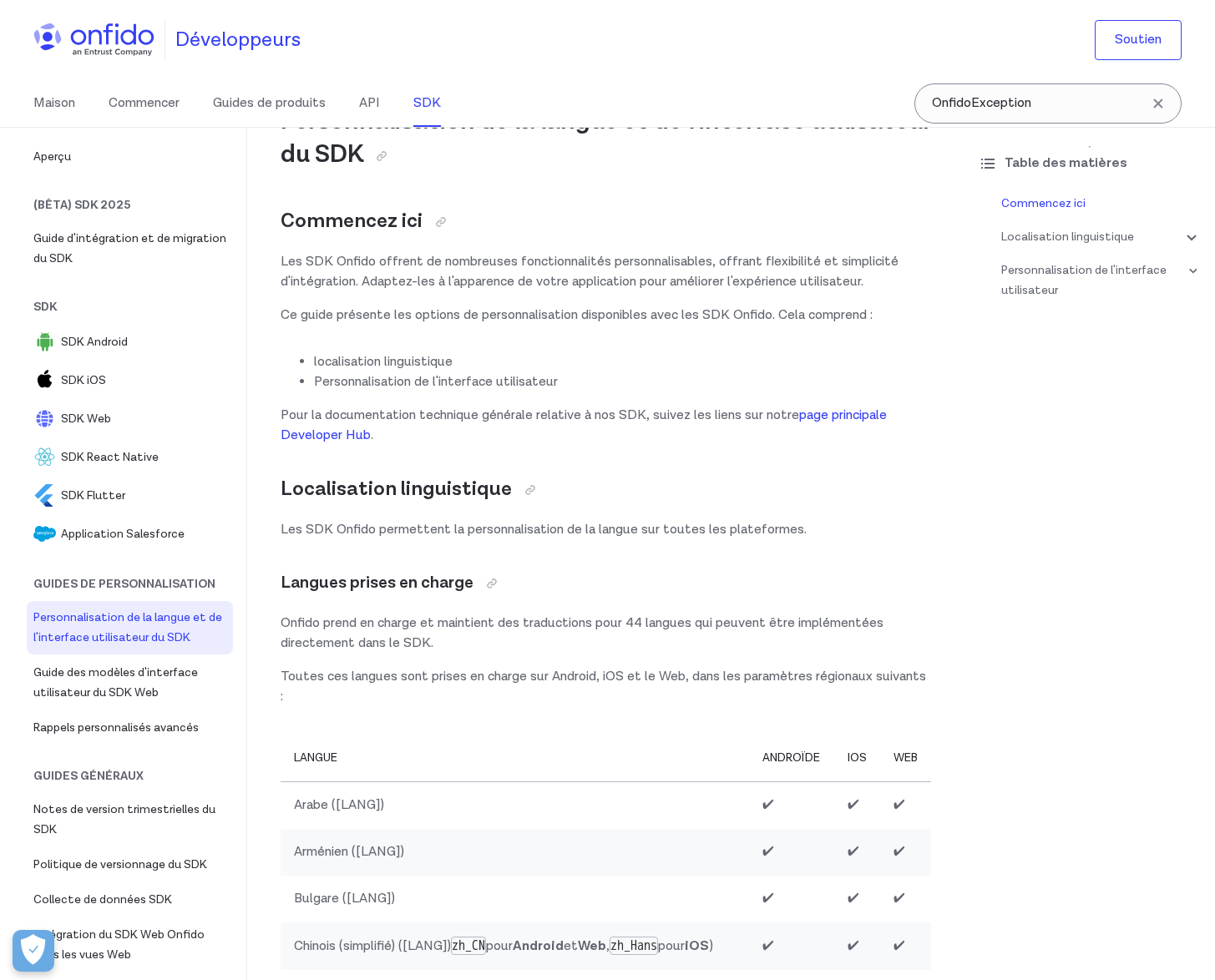 click on "Les SDK Onfido permettent la personnalisation de la langue sur toutes les plateformes." at bounding box center (544, 529) 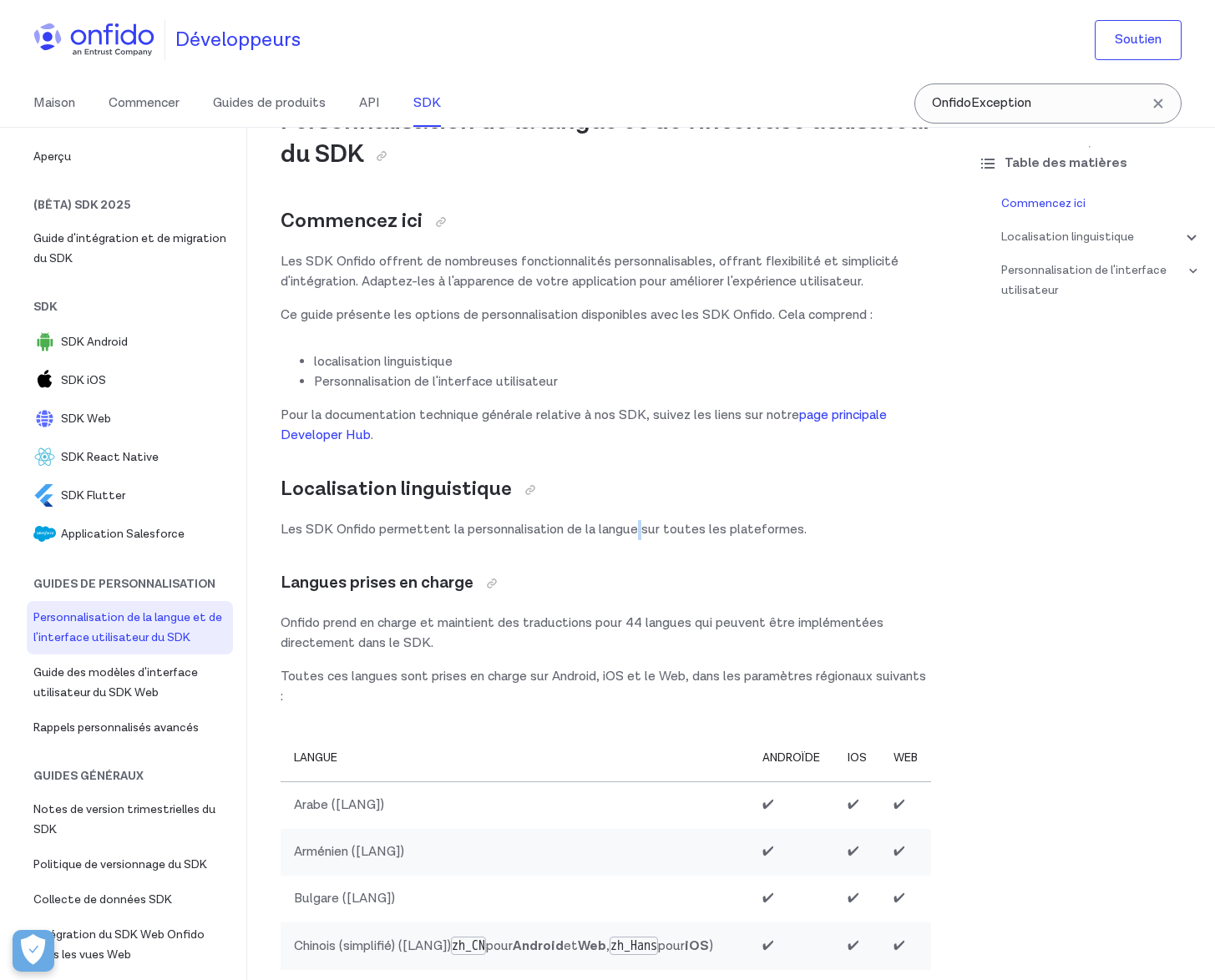 click on "Les SDK Onfido permettent la personnalisation de la langue sur toutes les plateformes." at bounding box center (544, 529) 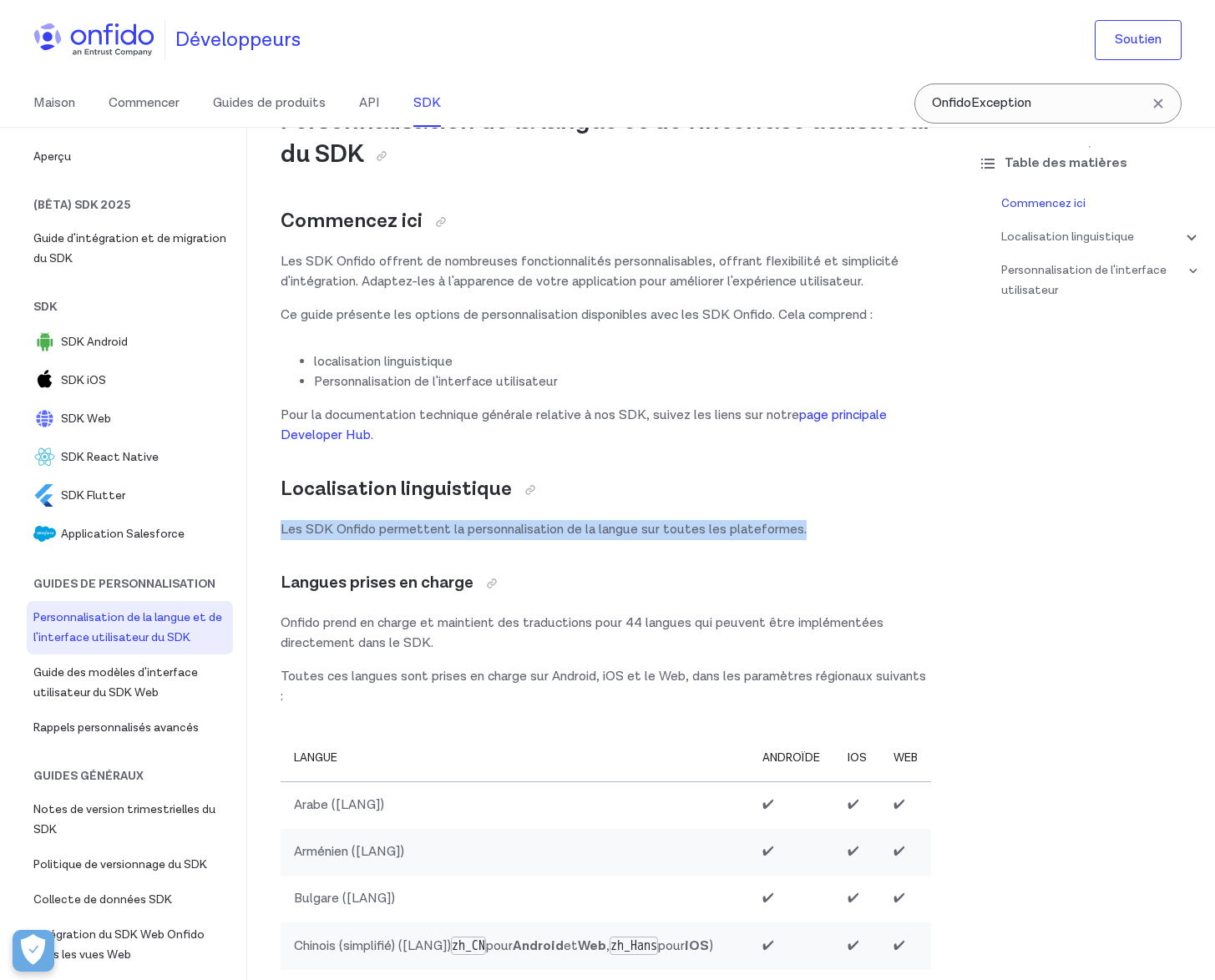 click on "Les SDK Onfido permettent la personnalisation de la langue sur toutes les plateformes." at bounding box center [544, 529] 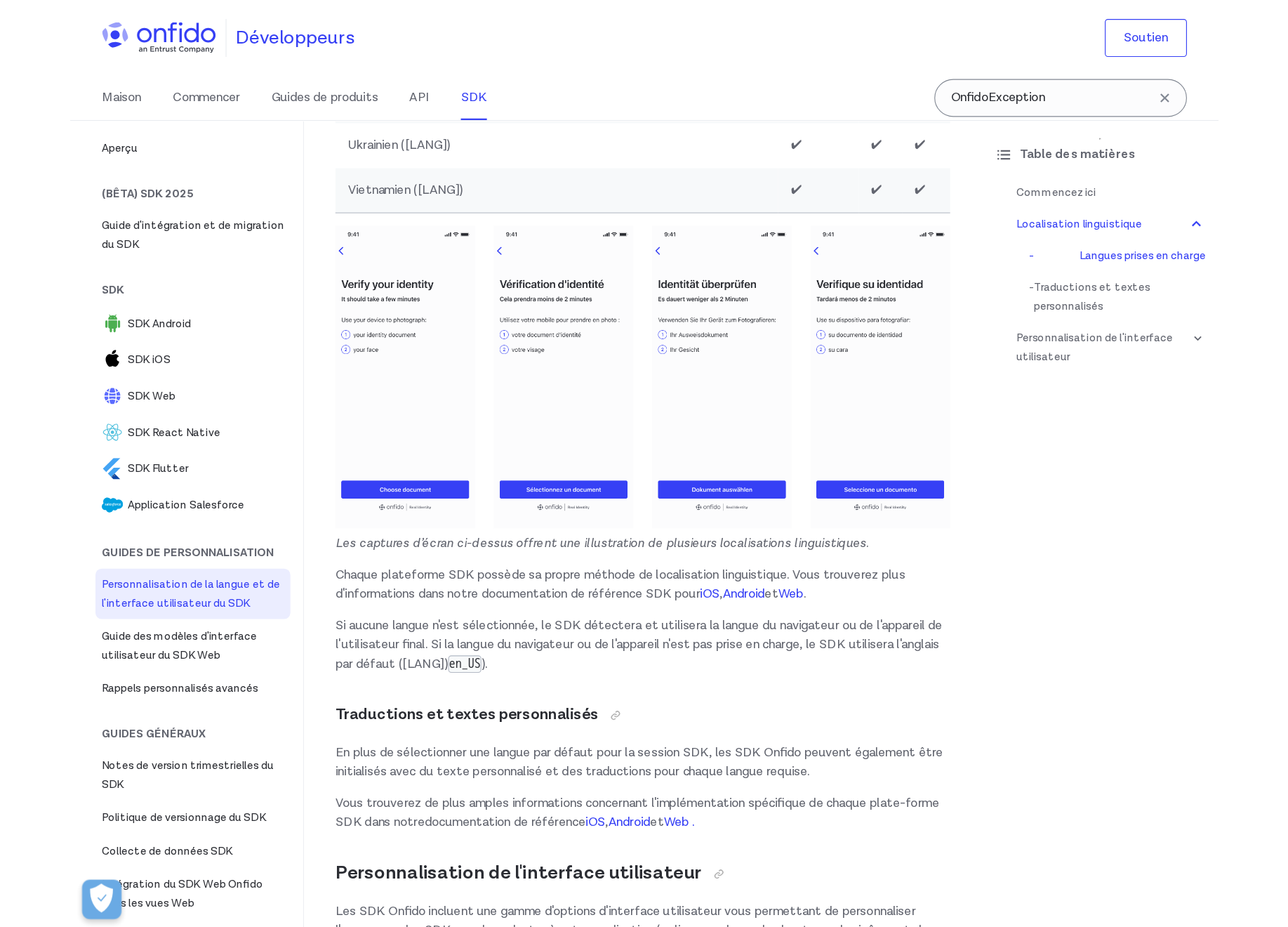 scroll, scrollTop: 2146, scrollLeft: 0, axis: vertical 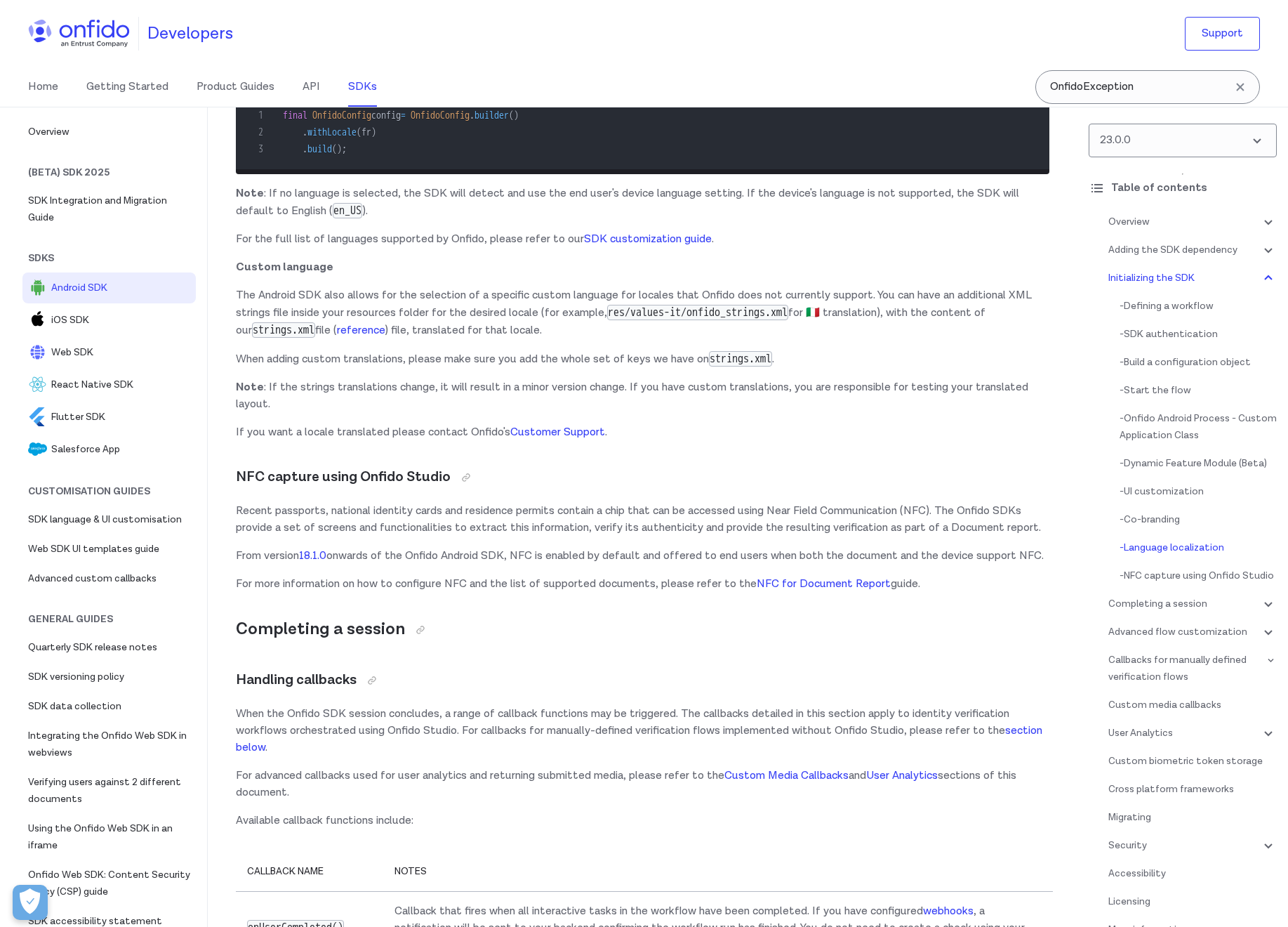 click on "withLocale" at bounding box center [332, 132] 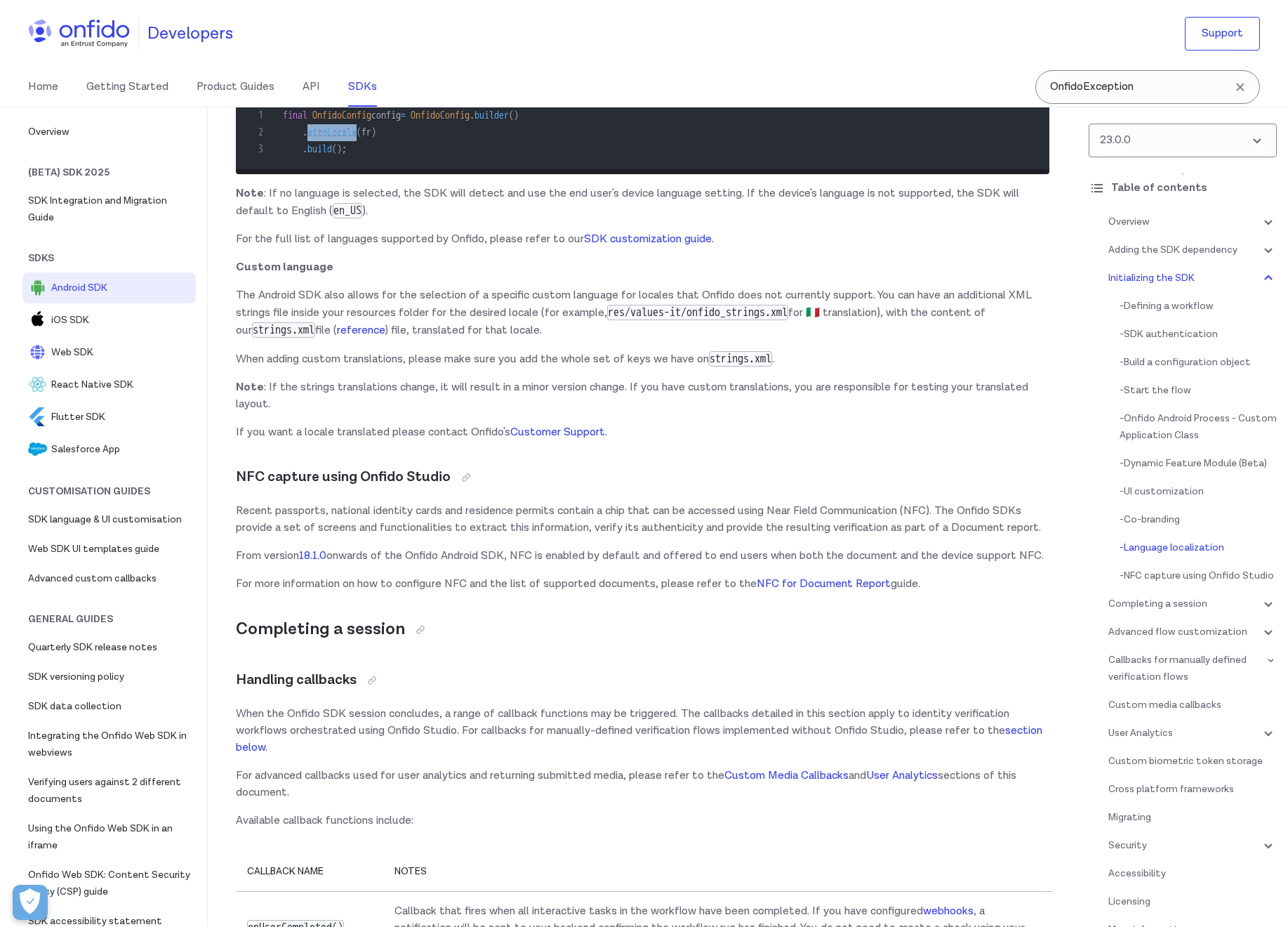 click on "withLocale" at bounding box center [332, 132] 